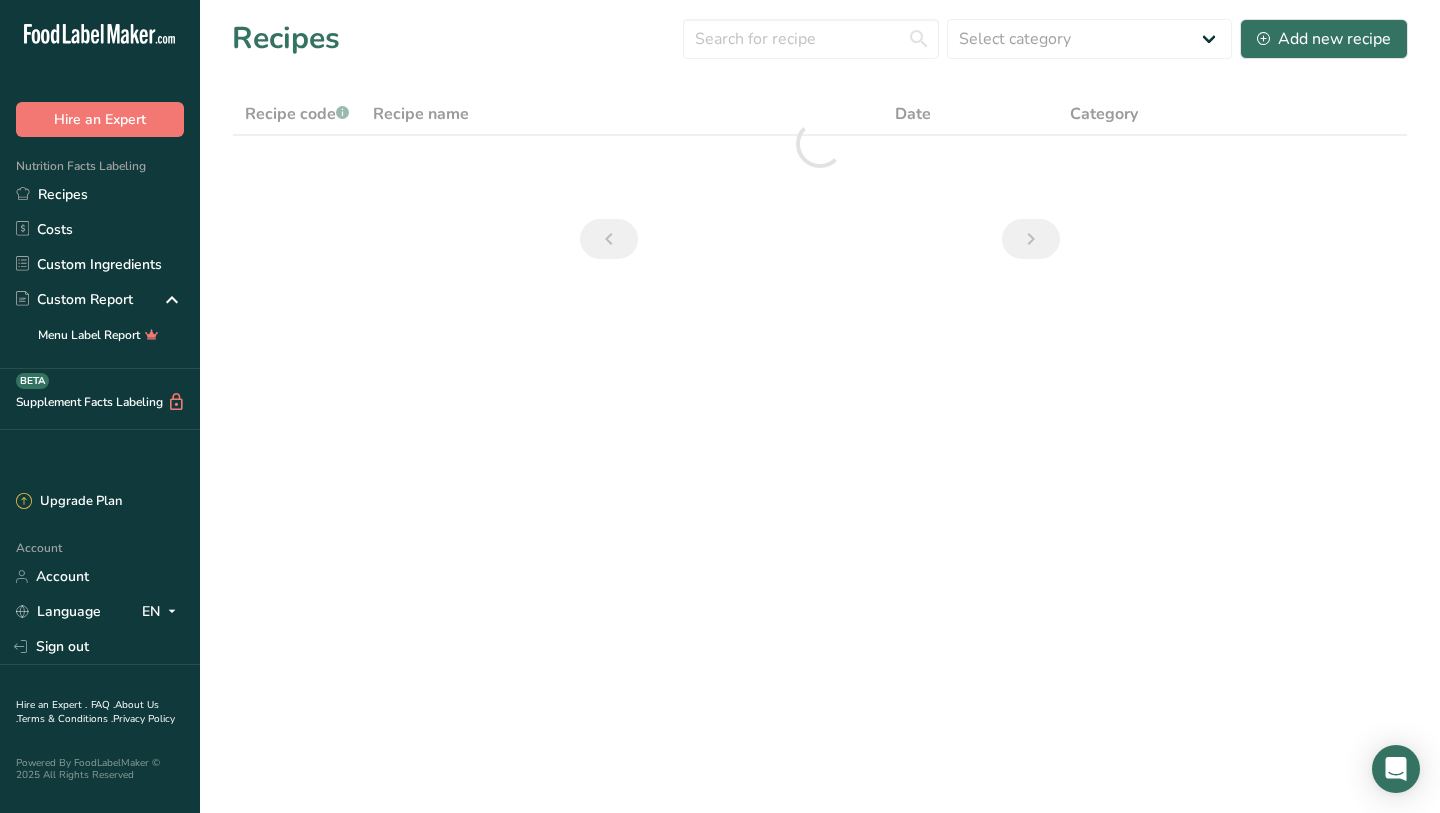 scroll, scrollTop: 0, scrollLeft: 0, axis: both 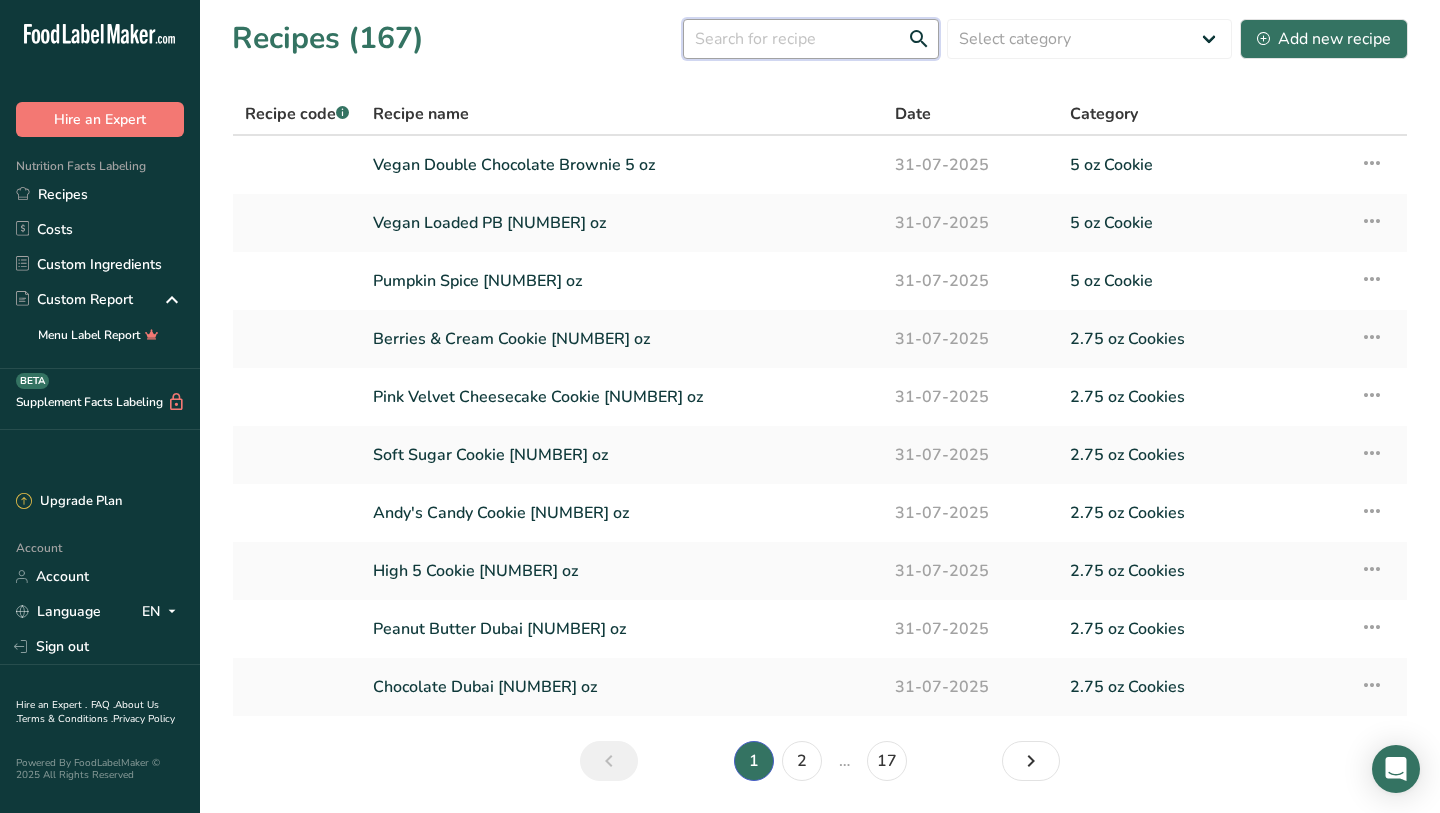click at bounding box center (811, 39) 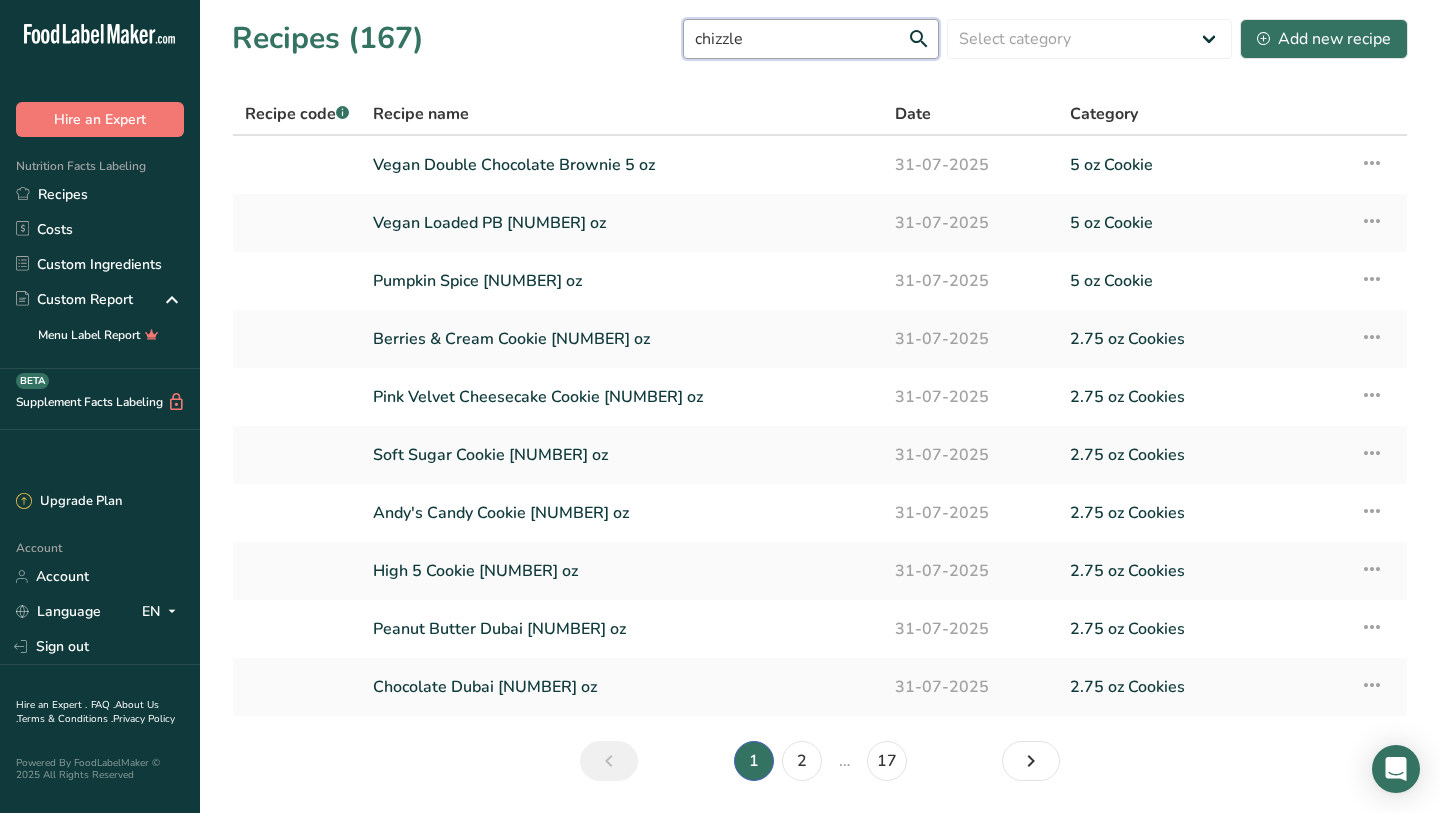 type on "chizzle" 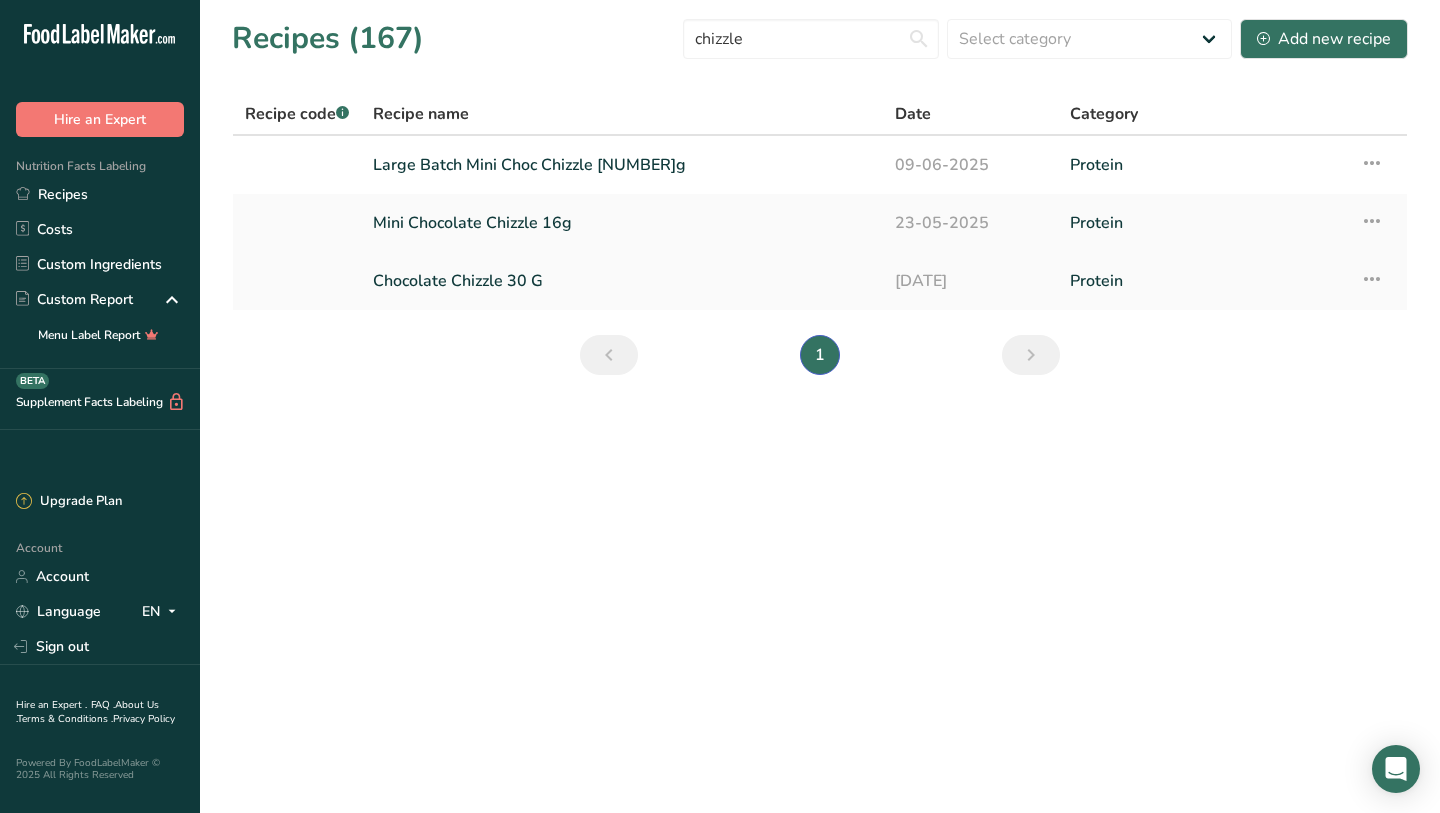 click on "Chocolate Chizzle 30 G" at bounding box center (622, 281) 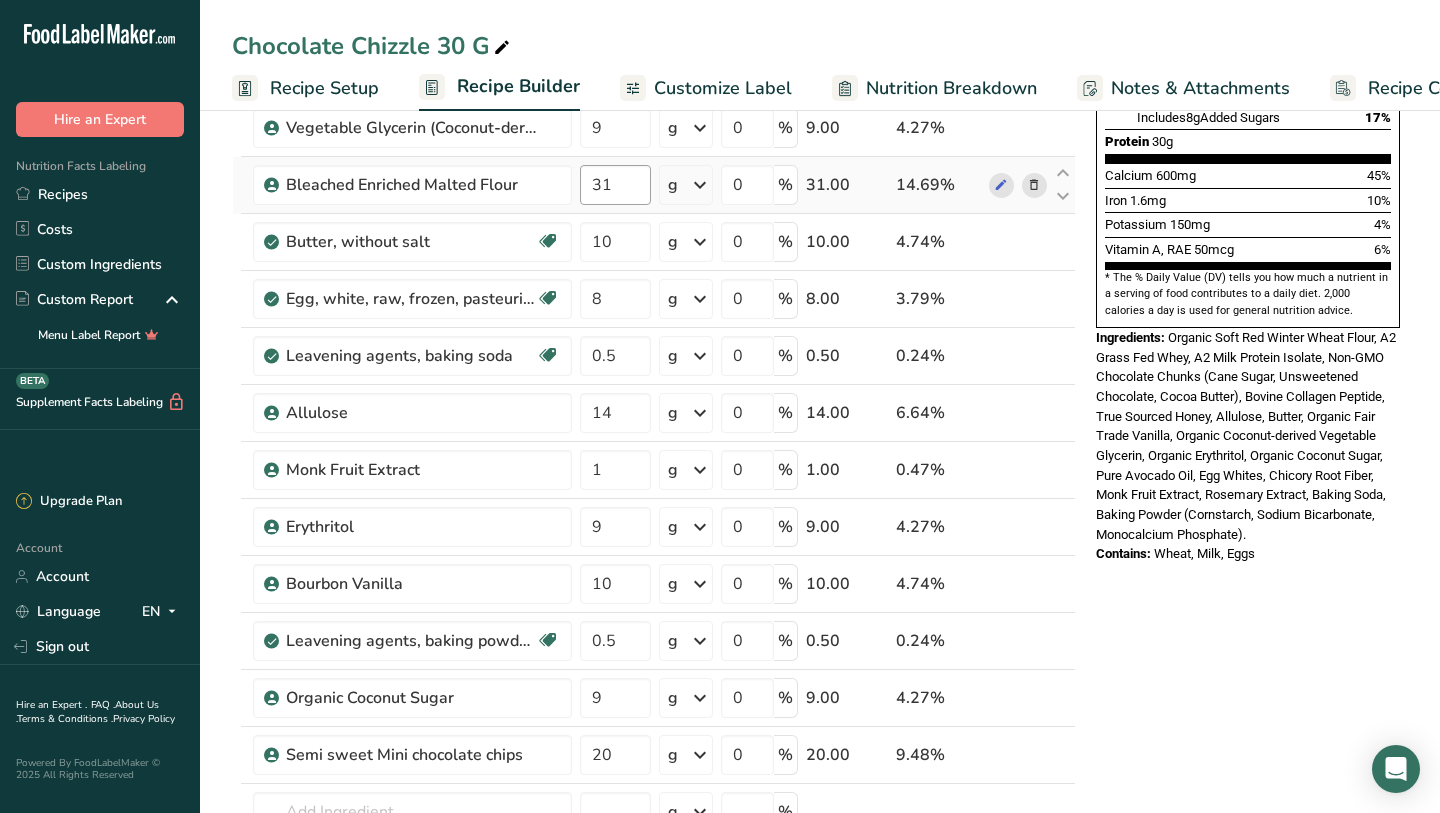 scroll, scrollTop: 495, scrollLeft: 0, axis: vertical 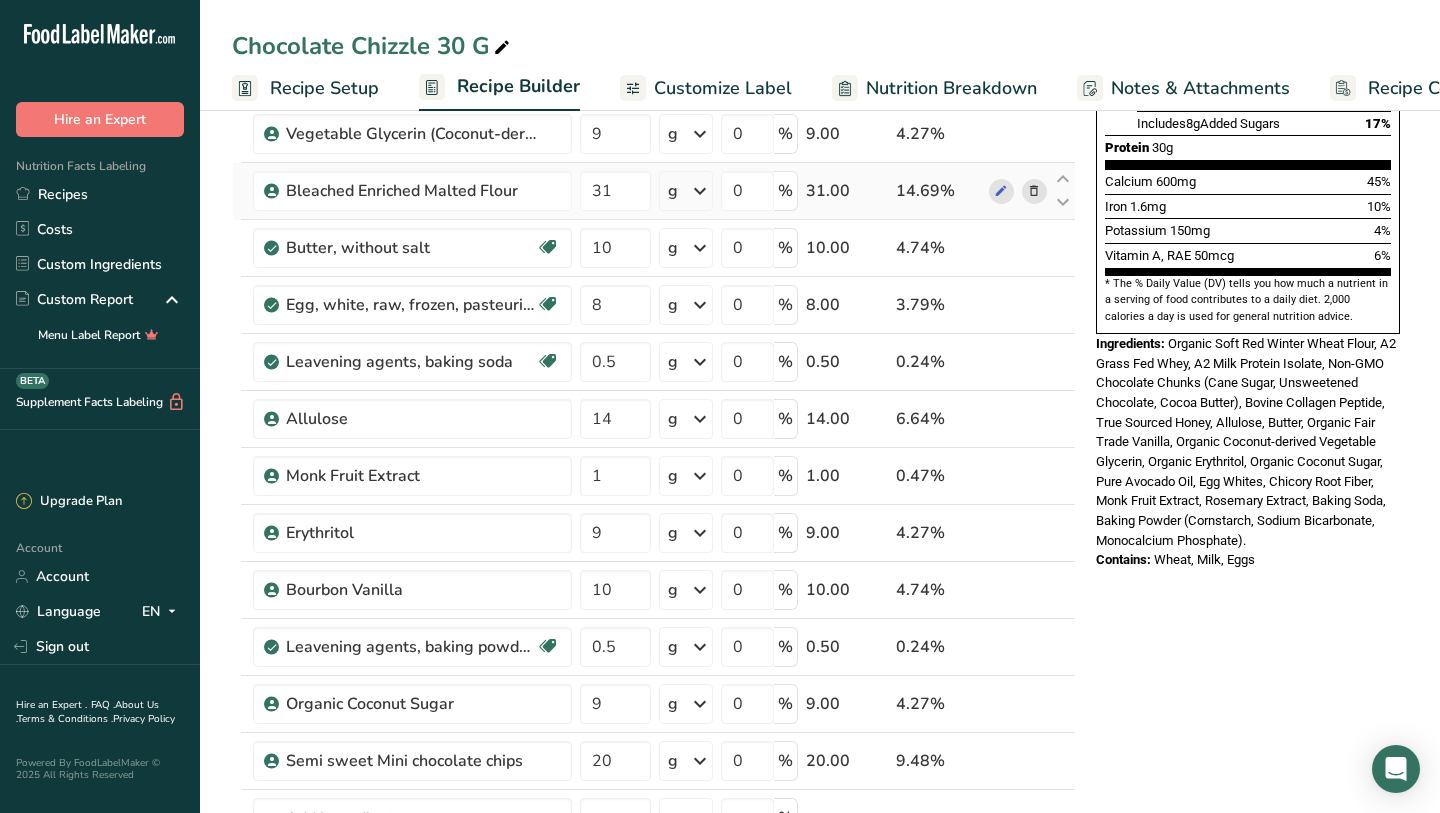 click at bounding box center (1034, 191) 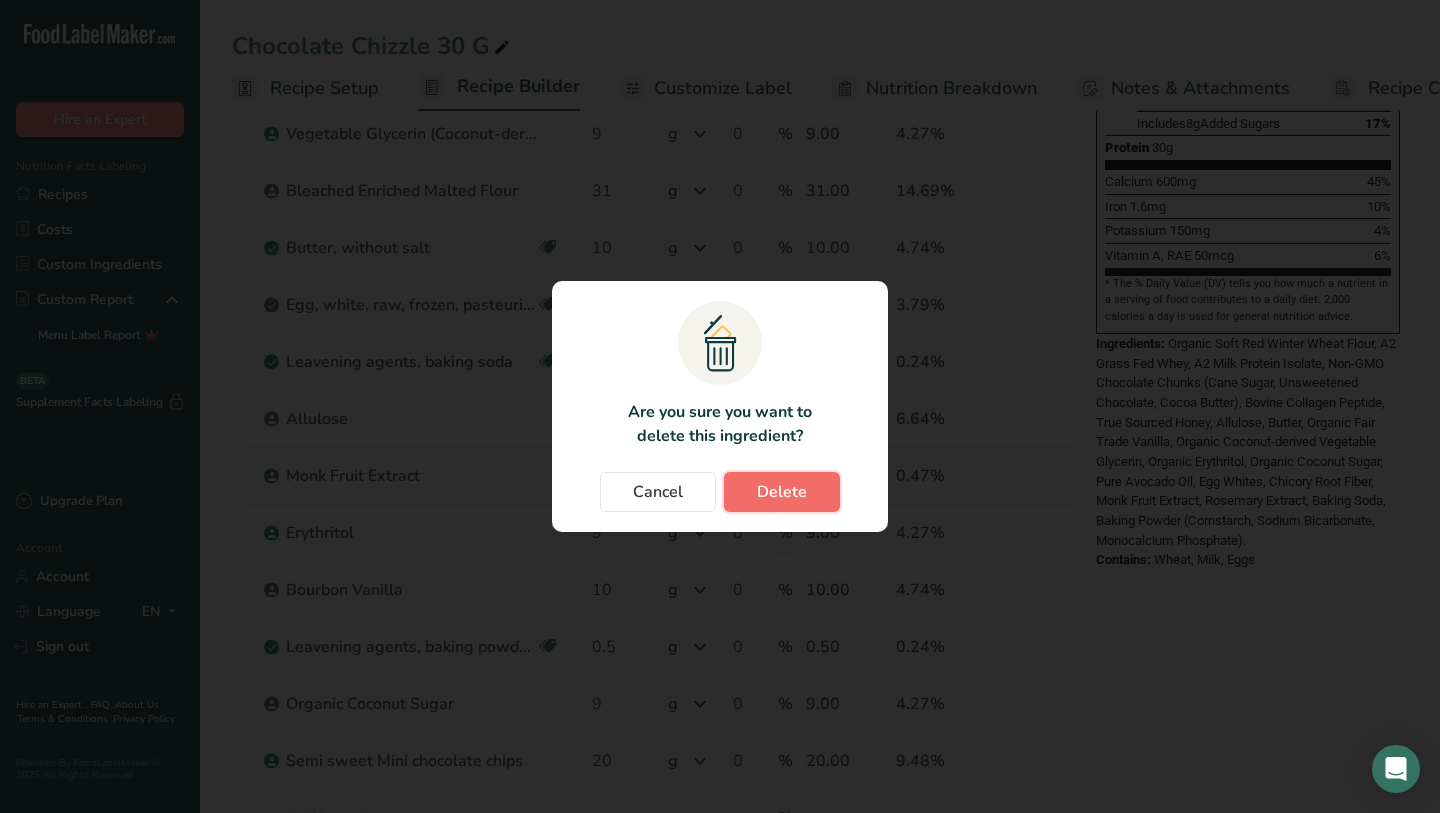 click on "Delete" at bounding box center [782, 492] 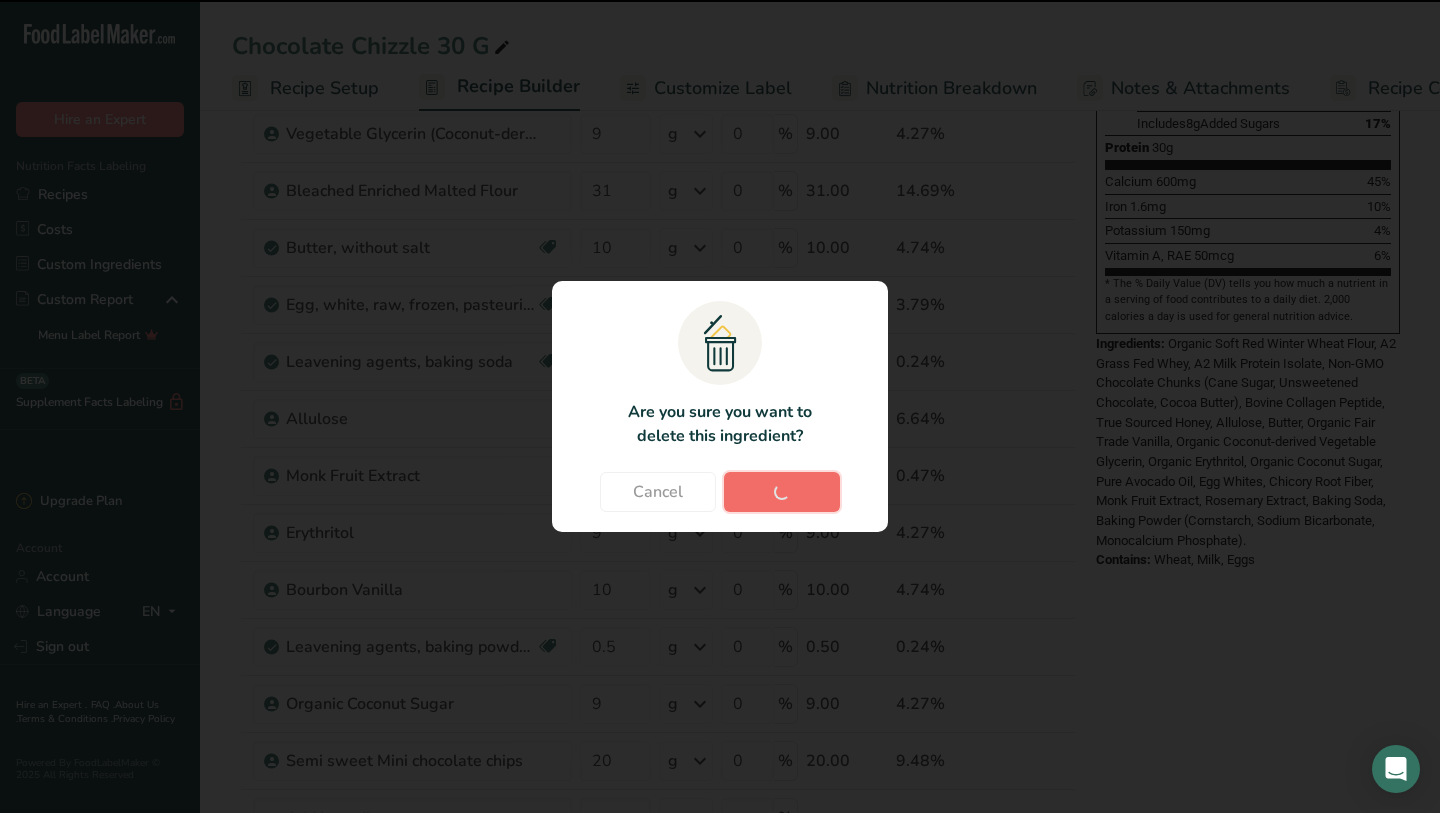 type on "10" 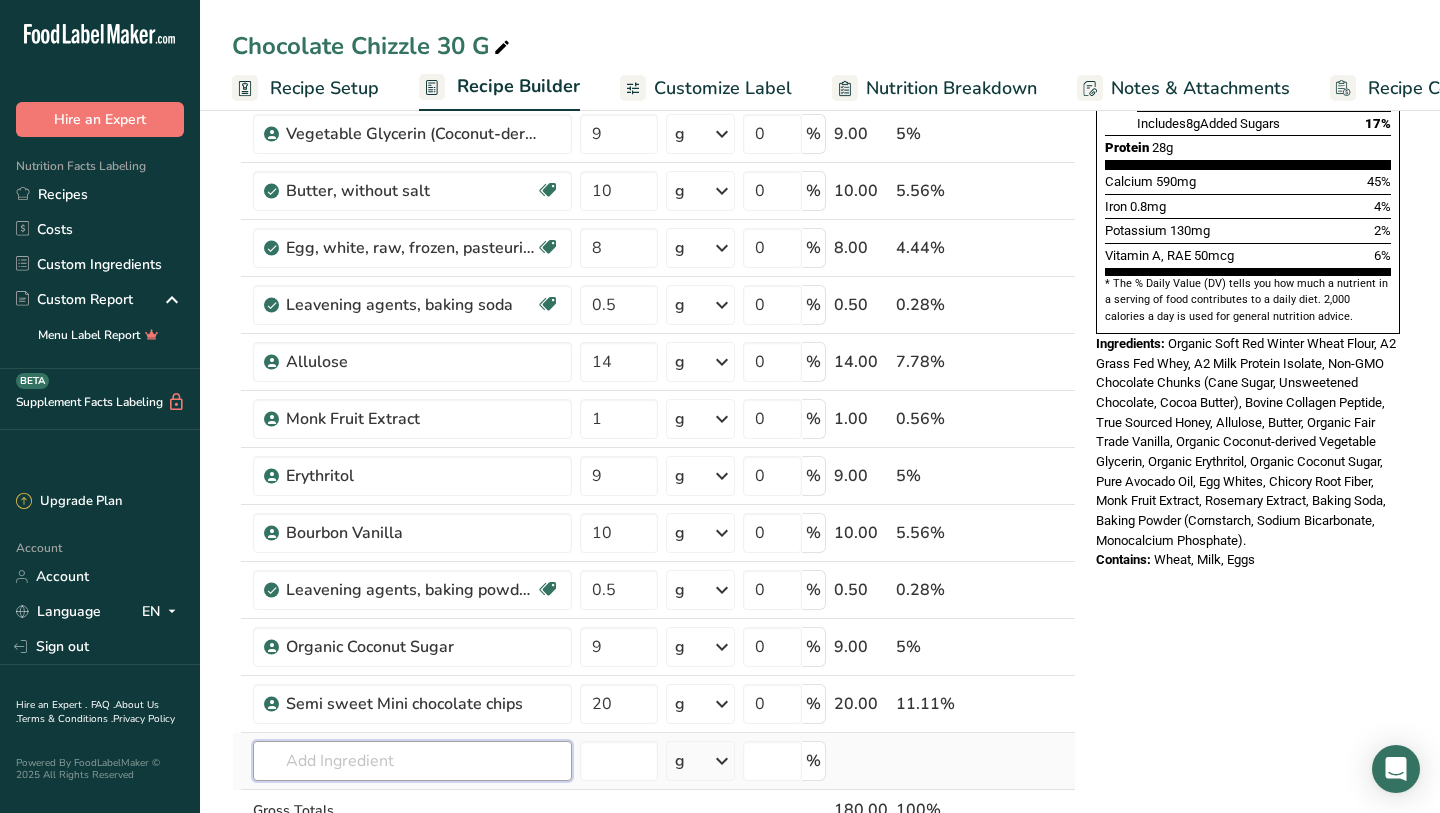 click at bounding box center [412, 761] 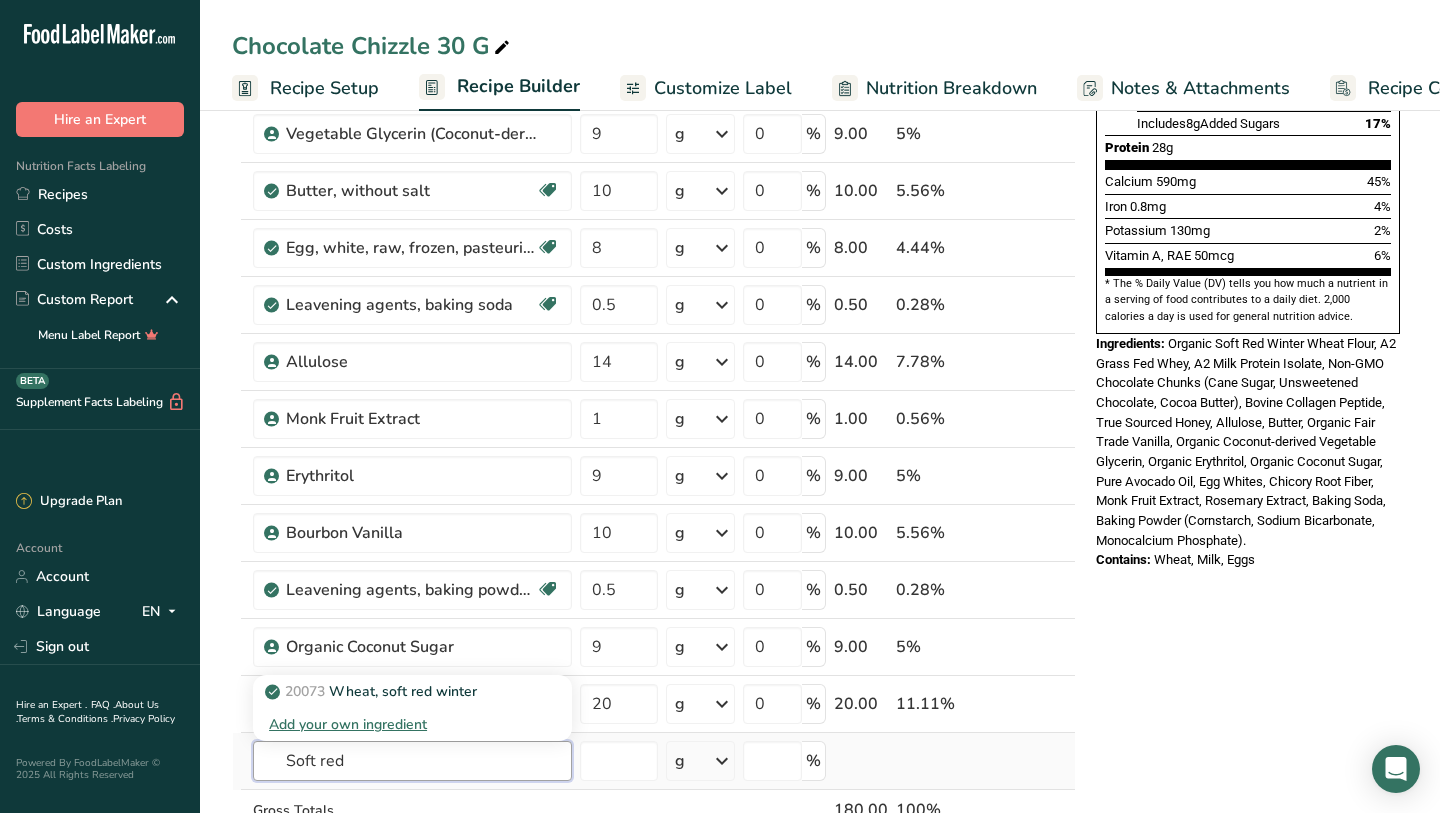 click on "Soft red" at bounding box center [412, 761] 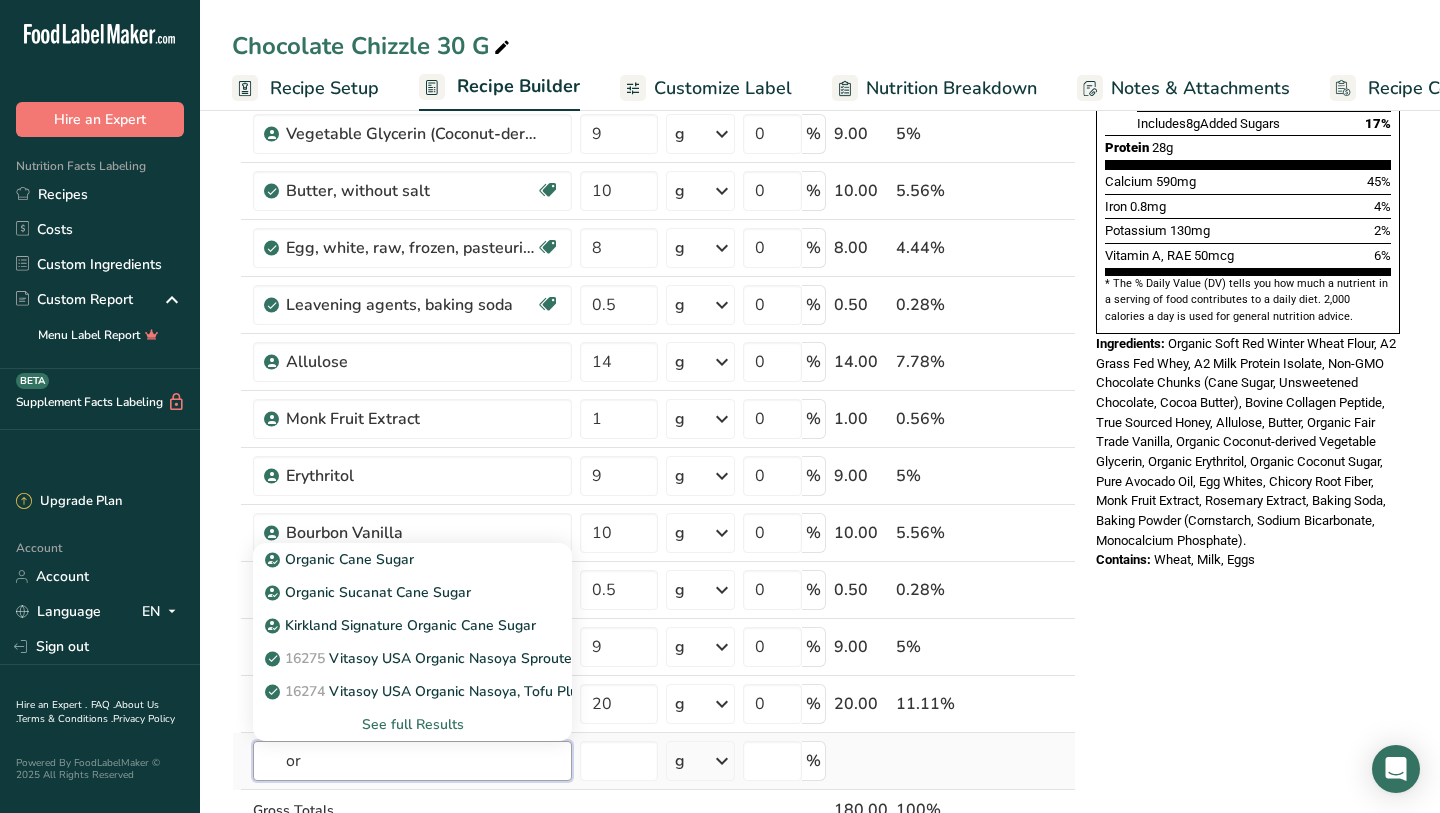 type on "o" 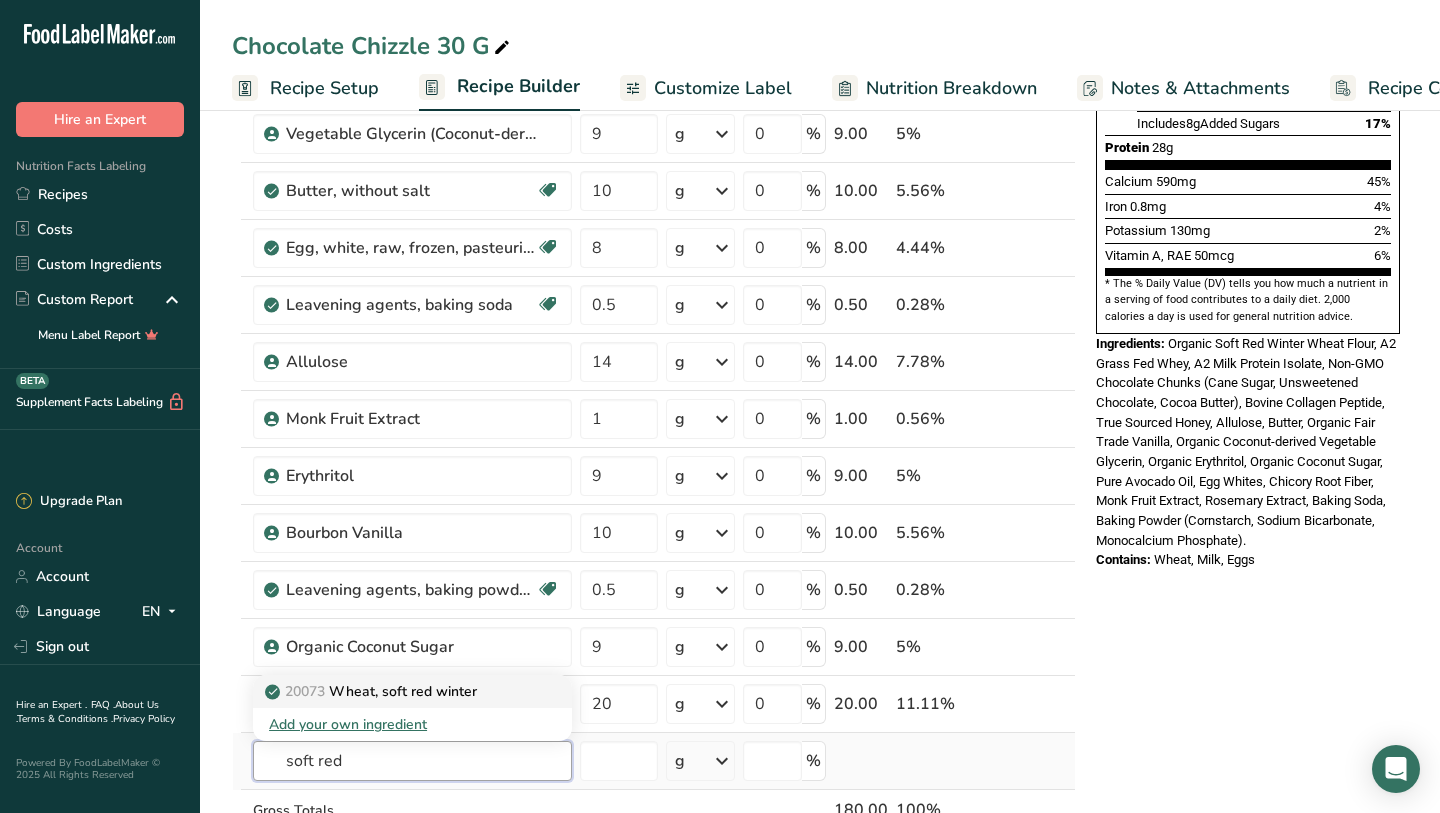 type on "soft red" 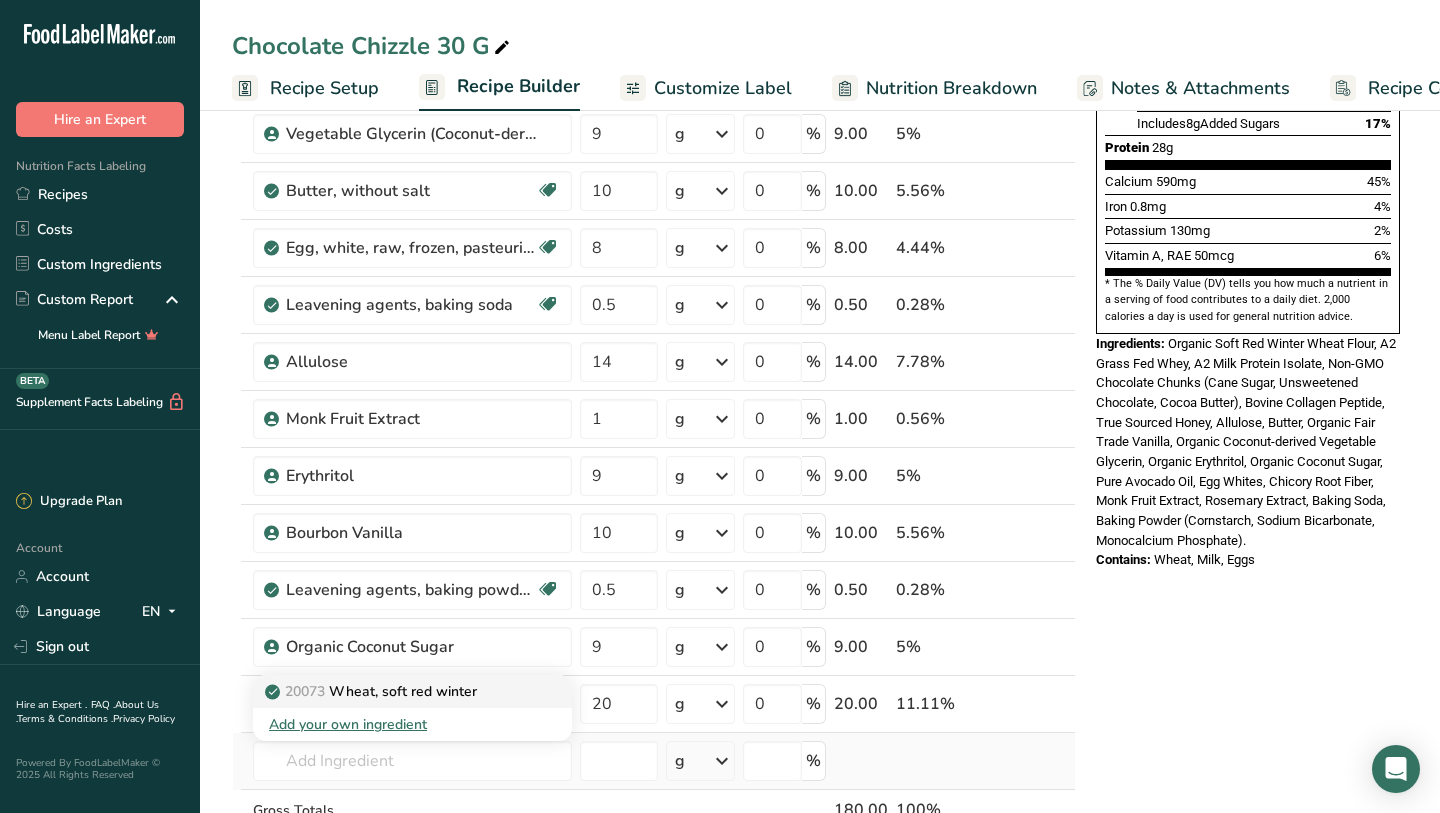 click on "[NUMBER]
Wheat, soft red winter" at bounding box center [396, 691] 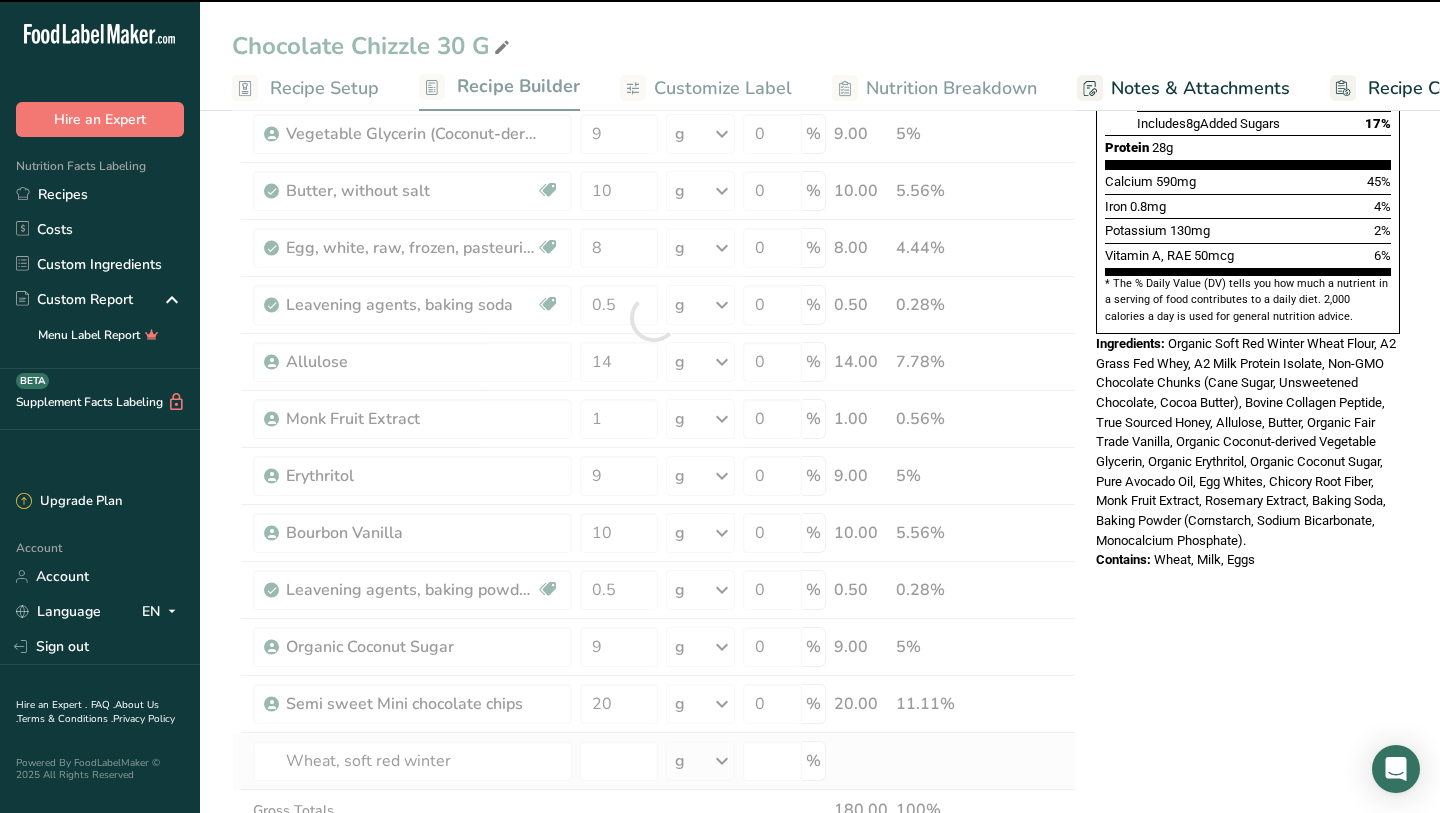 type on "0" 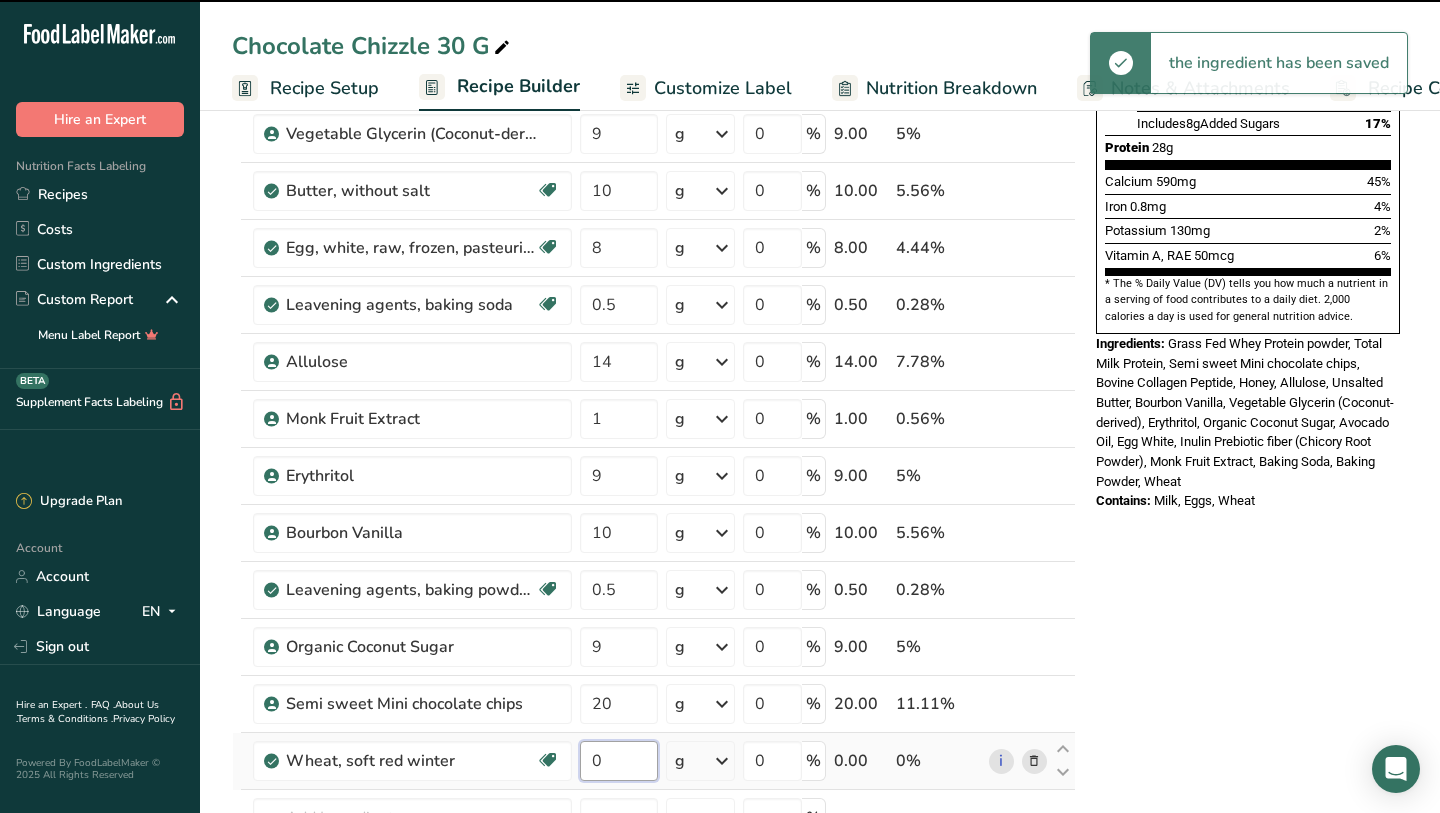 click on "0" at bounding box center [618, 761] 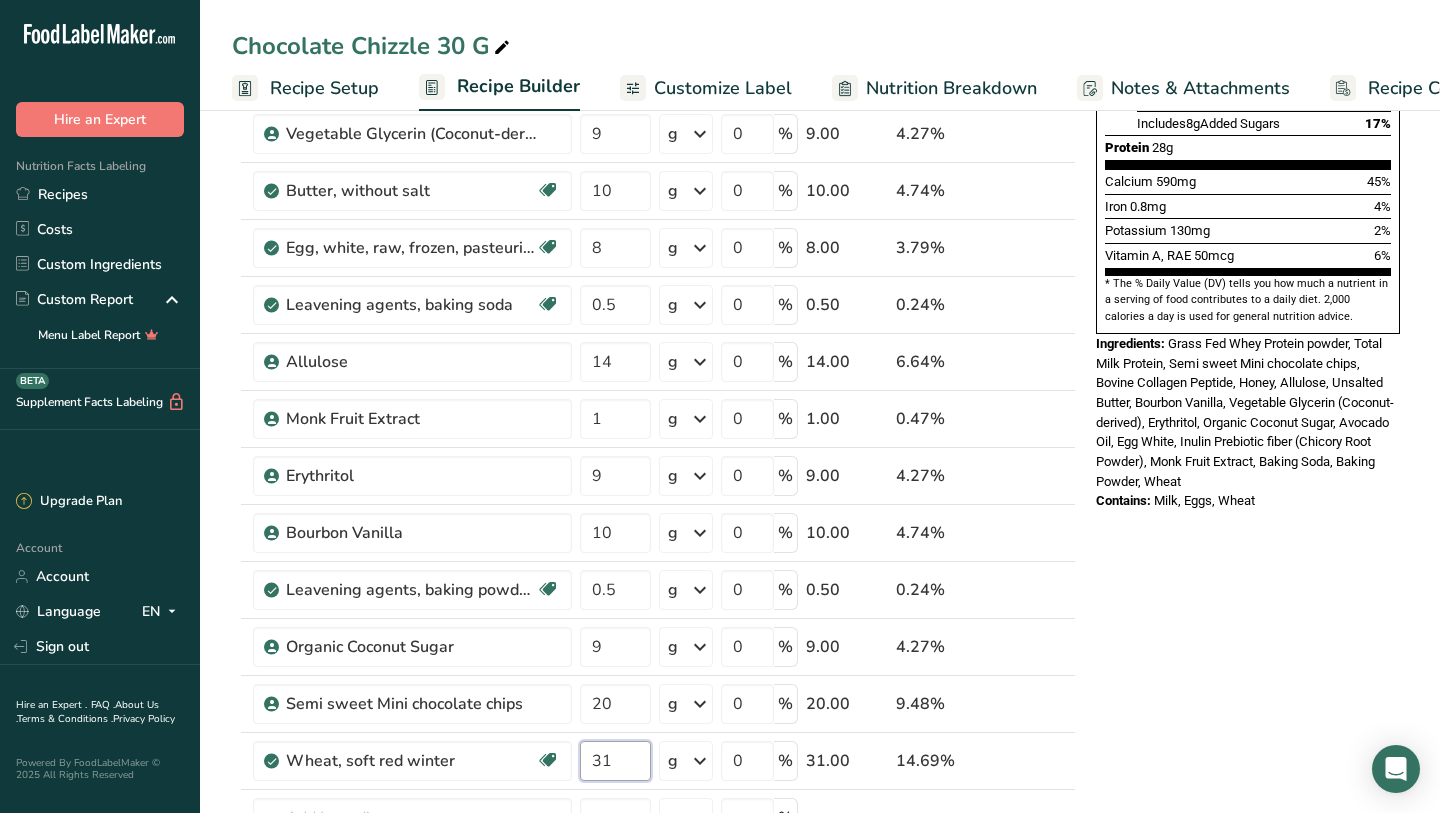 type on "31" 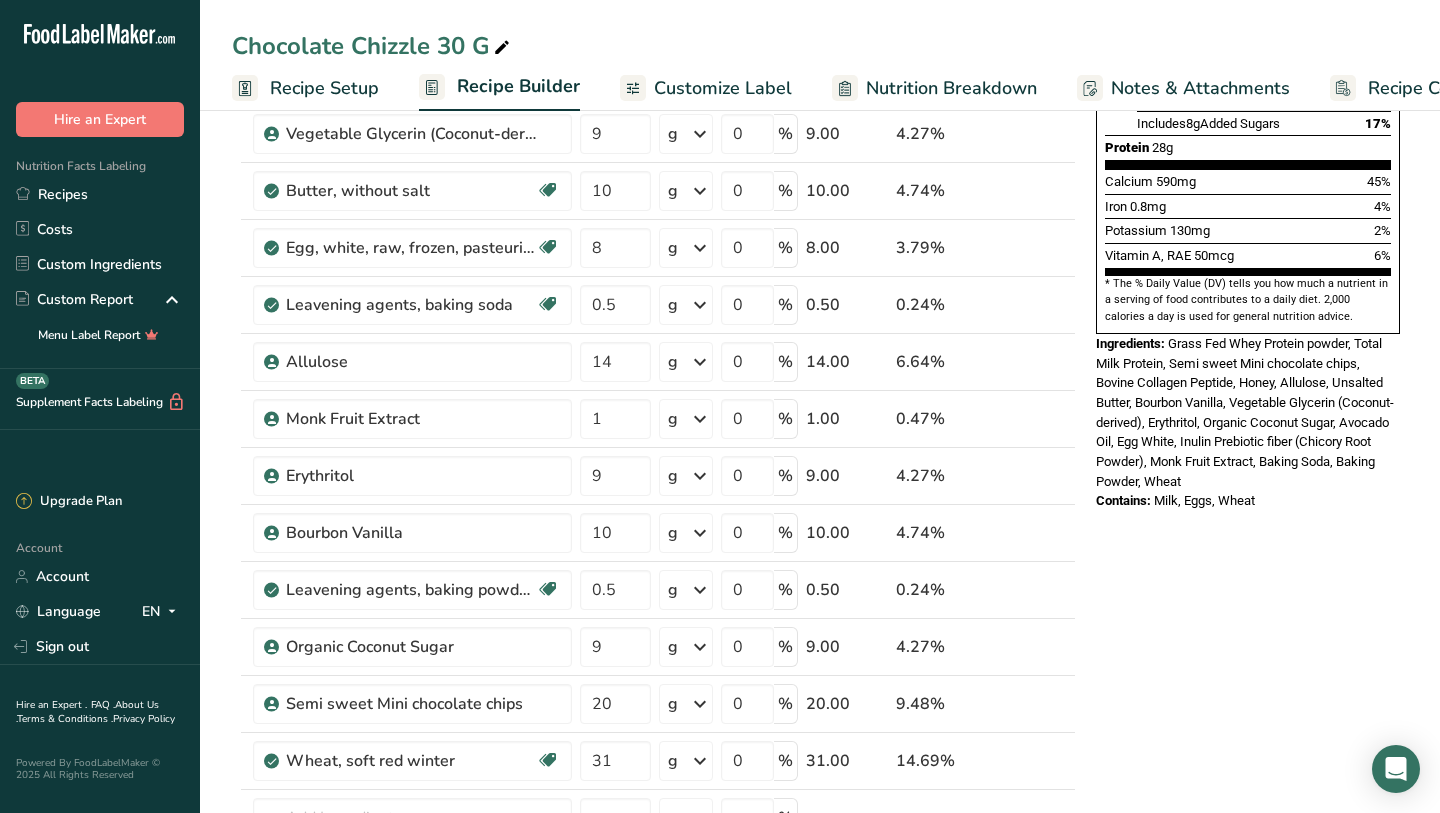 click on "Nutrition Facts
1 Serving Per Container
Serving Size
[NUMBER]g
Amount Per Serving
Calories
[NUMBER]
% Daily Value *
Total Fat
[NUMBER]g
[NUMBER]%
Saturated Fat
[NUMBER]g
[NUMBER]%
Trans  Fat
0g
Cholesterol
[NUMBER]mg
[NUMBER]%
Sodium
[NUMBER]mg
[NUMBER]%
Total Carbohydrates
[NUMBER]g
[NUMBER]%
Dietary Fiber
[NUMBER]g
[NUMBER]%" at bounding box center (1248, 624) 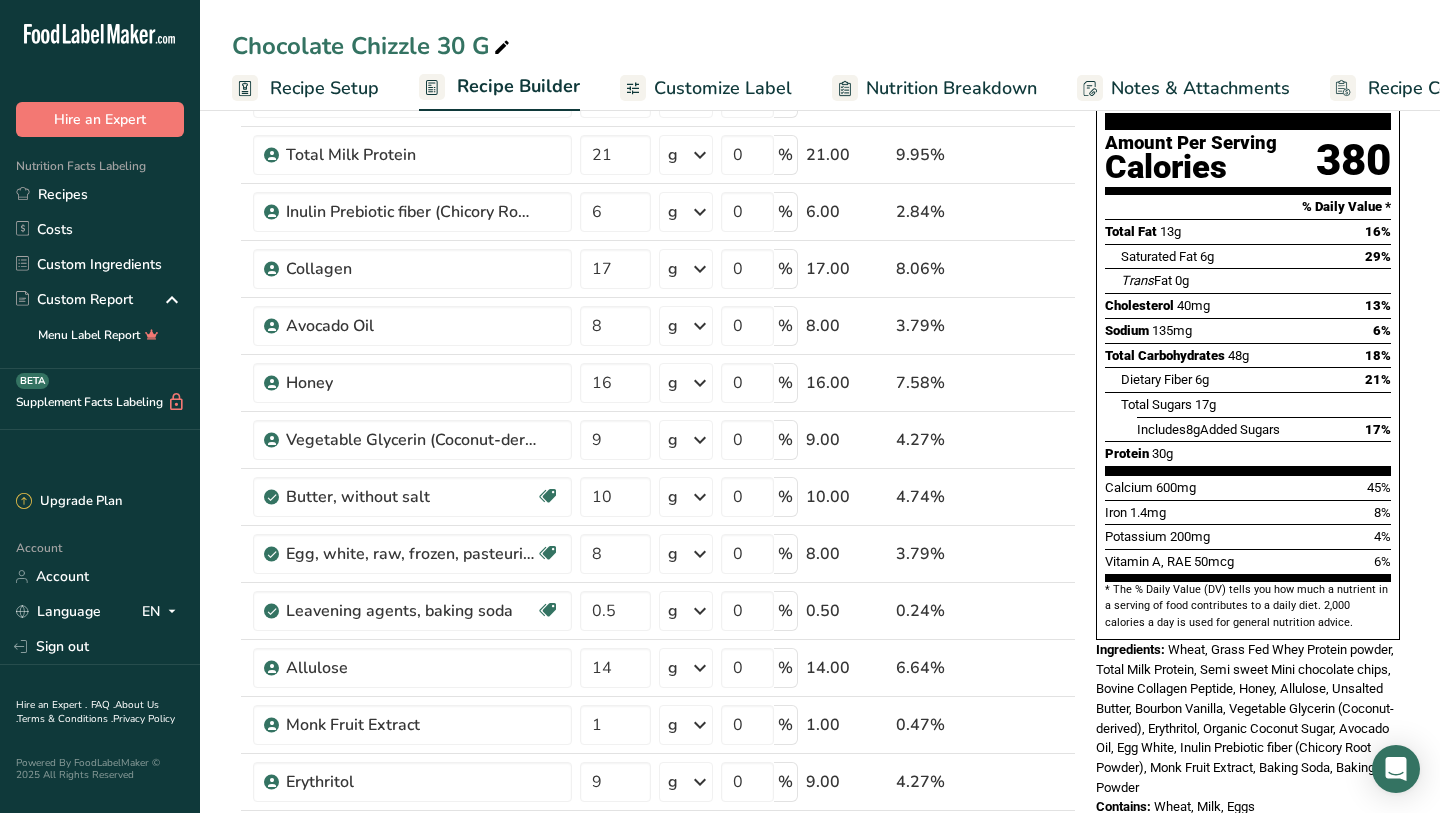 scroll, scrollTop: 204, scrollLeft: 0, axis: vertical 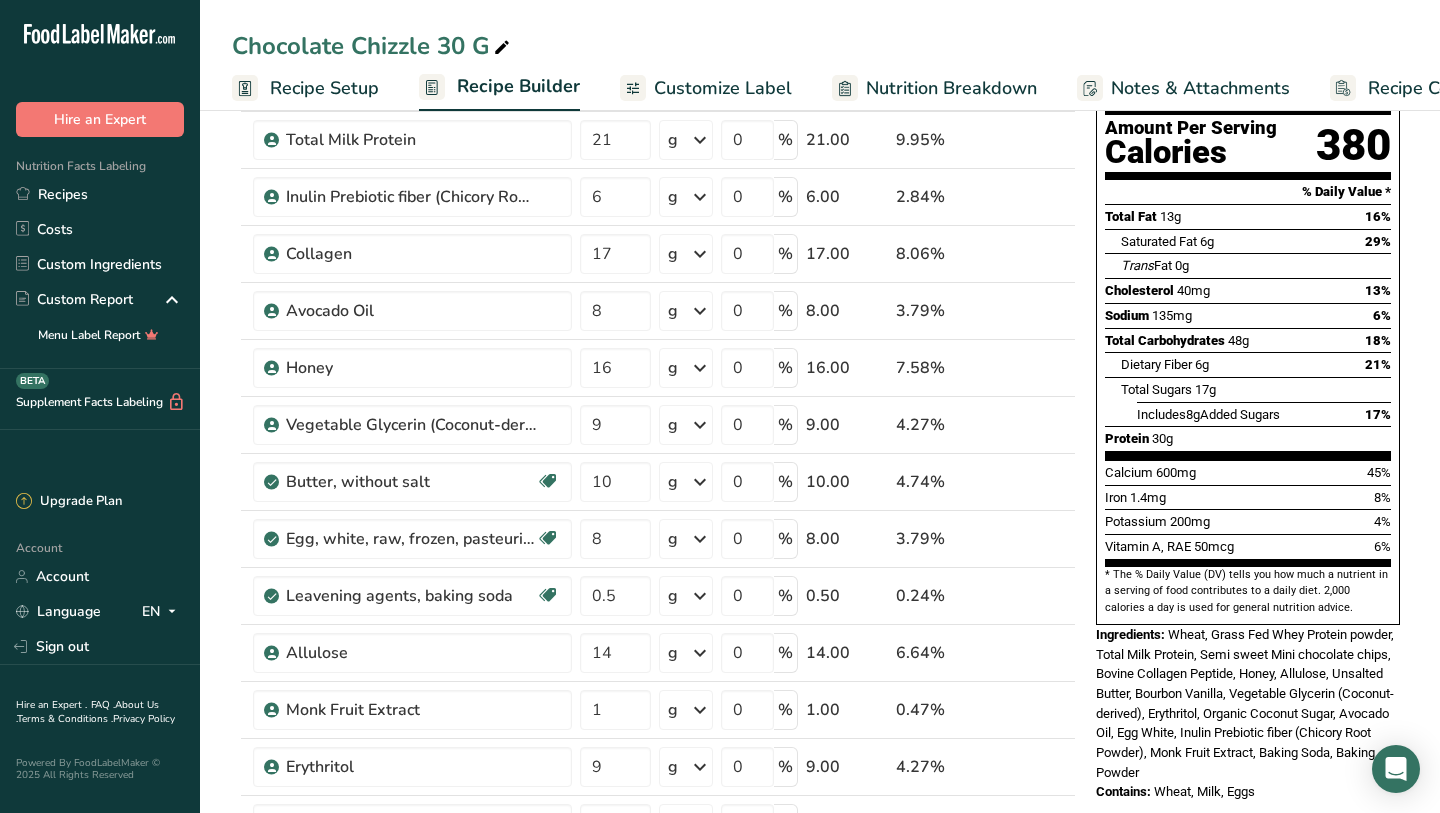 click on "Wheat, Grass Fed Whey Protein powder, Total Milk Protein, Semi sweet Mini chocolate chips, Bovine Collagen Peptide, Honey, Allulose, Unsalted Butter, Bourbon Vanilla, Vegetable Glycerin (Coconut-derived), Erythritol, Organic Coconut Sugar, Avocado Oil, Egg White, Inulin Prebiotic fiber (Chicory Root Powder), Monk Fruit Extract, Baking Soda, Baking Powder" at bounding box center [1245, 703] 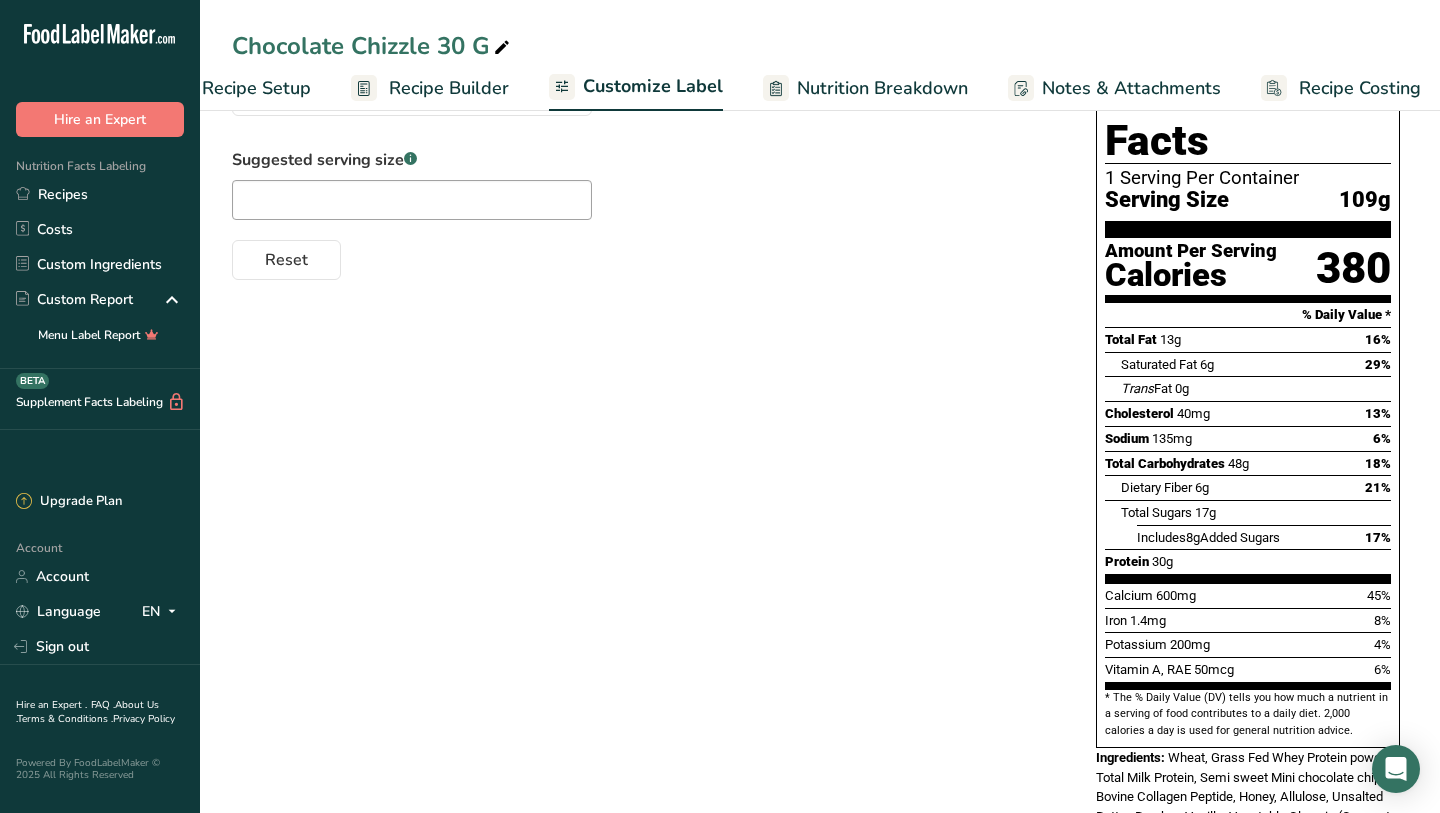 scroll, scrollTop: 0, scrollLeft: 81, axis: horizontal 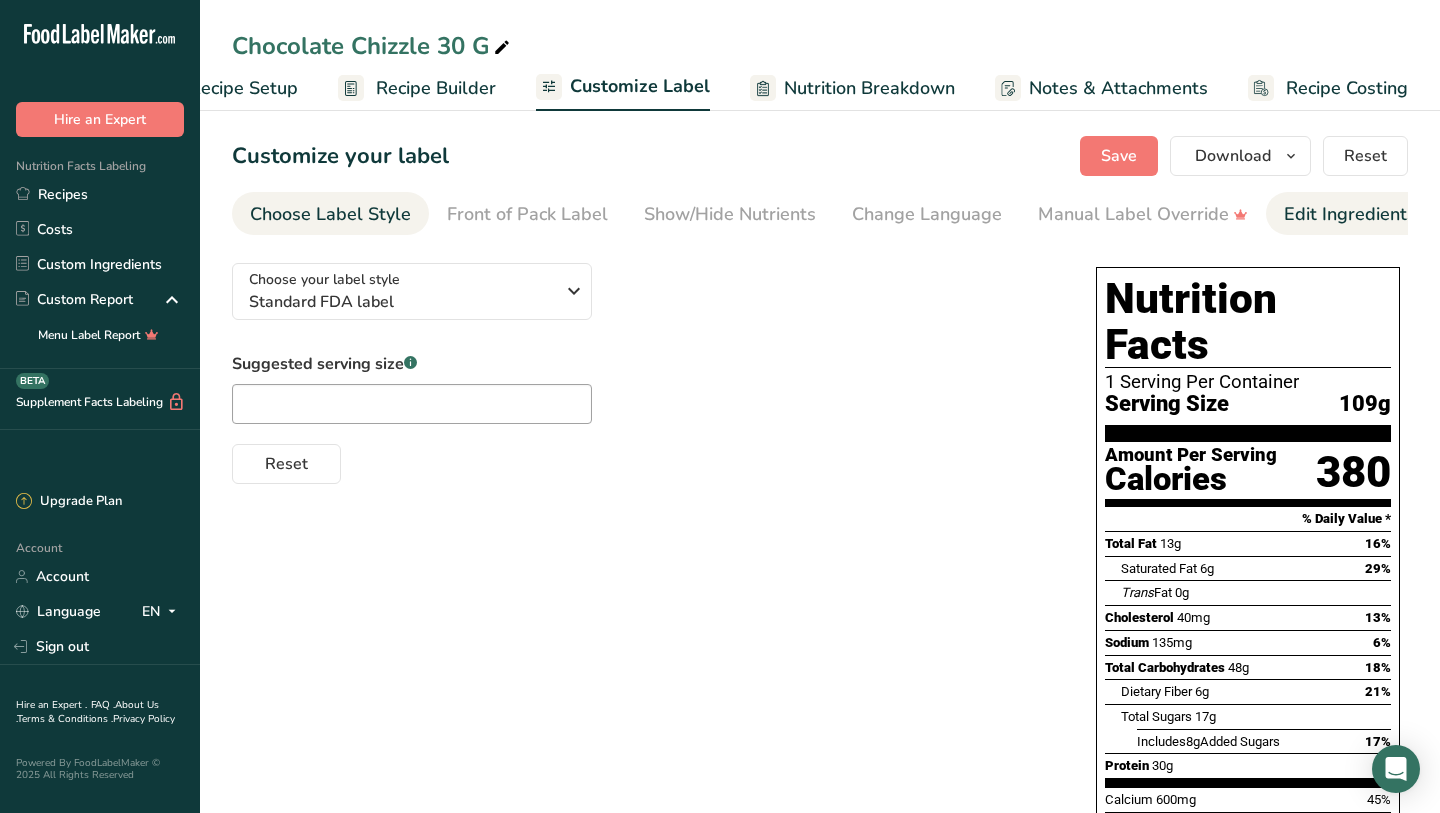 click on "Edit Ingredients/Allergens List" at bounding box center [1411, 214] 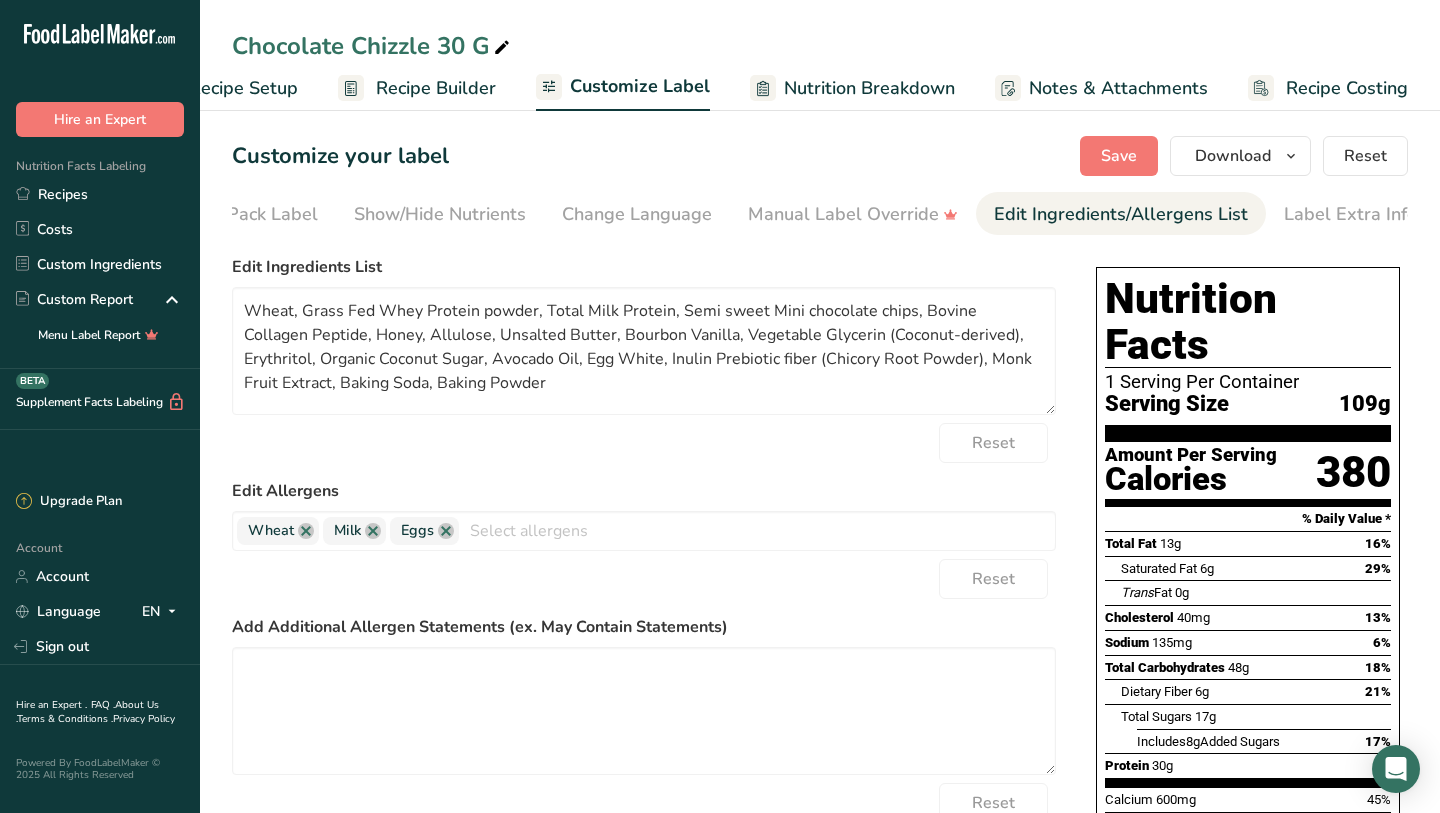 scroll, scrollTop: 0, scrollLeft: 301, axis: horizontal 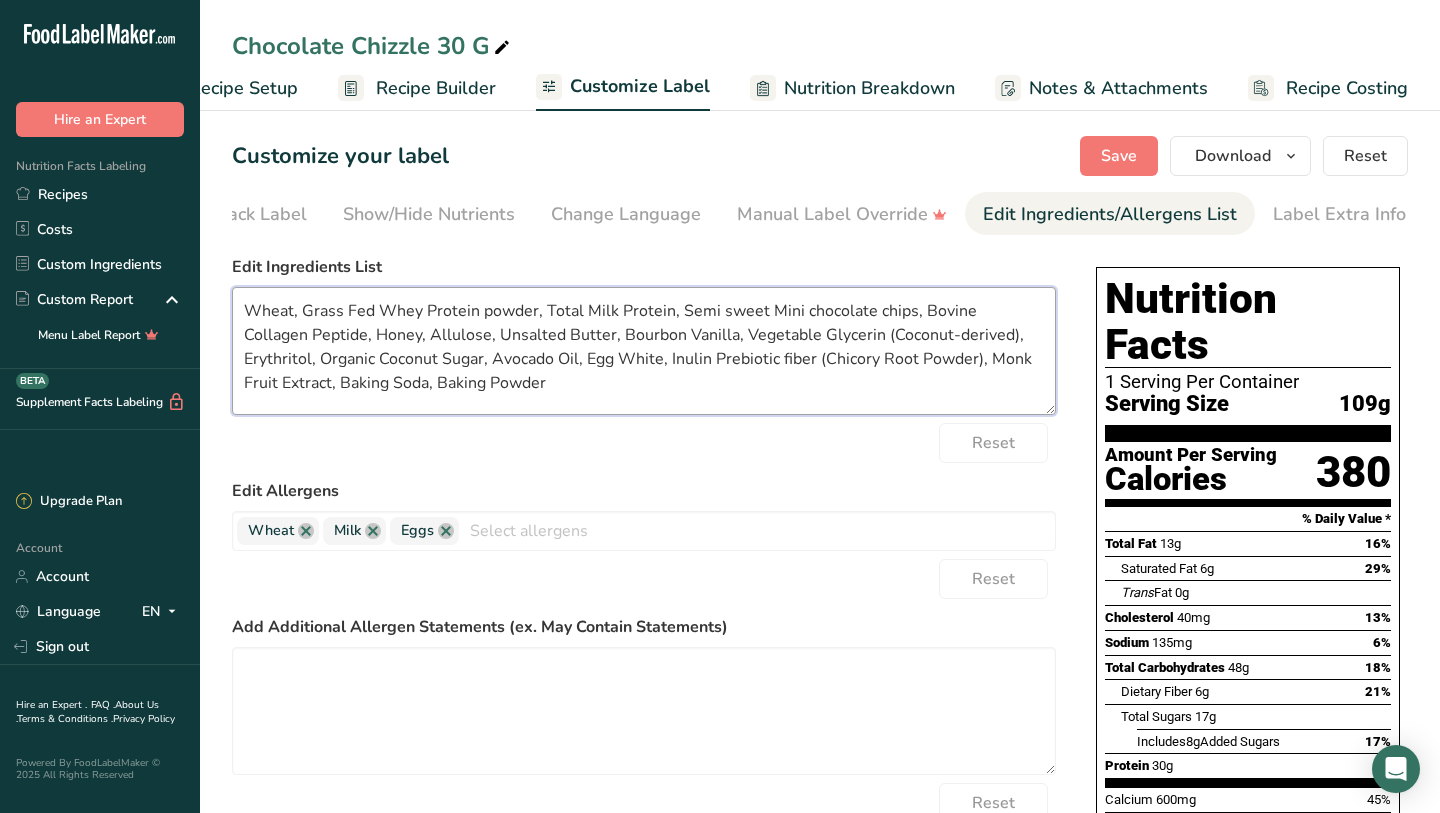 click on "Wheat, Grass Fed Whey Protein powder, Total Milk Protein, Semi sweet Mini chocolate chips, Bovine Collagen Peptide, Honey, Allulose, Unsalted Butter, Bourbon Vanilla, Vegetable Glycerin (Coconut-derived), Erythritol, Organic Coconut Sugar, Avocado Oil, Egg White, Inulin Prebiotic fiber (Chicory Root Powder), Monk Fruit Extract, Baking Soda, Baking Powder" at bounding box center (644, 351) 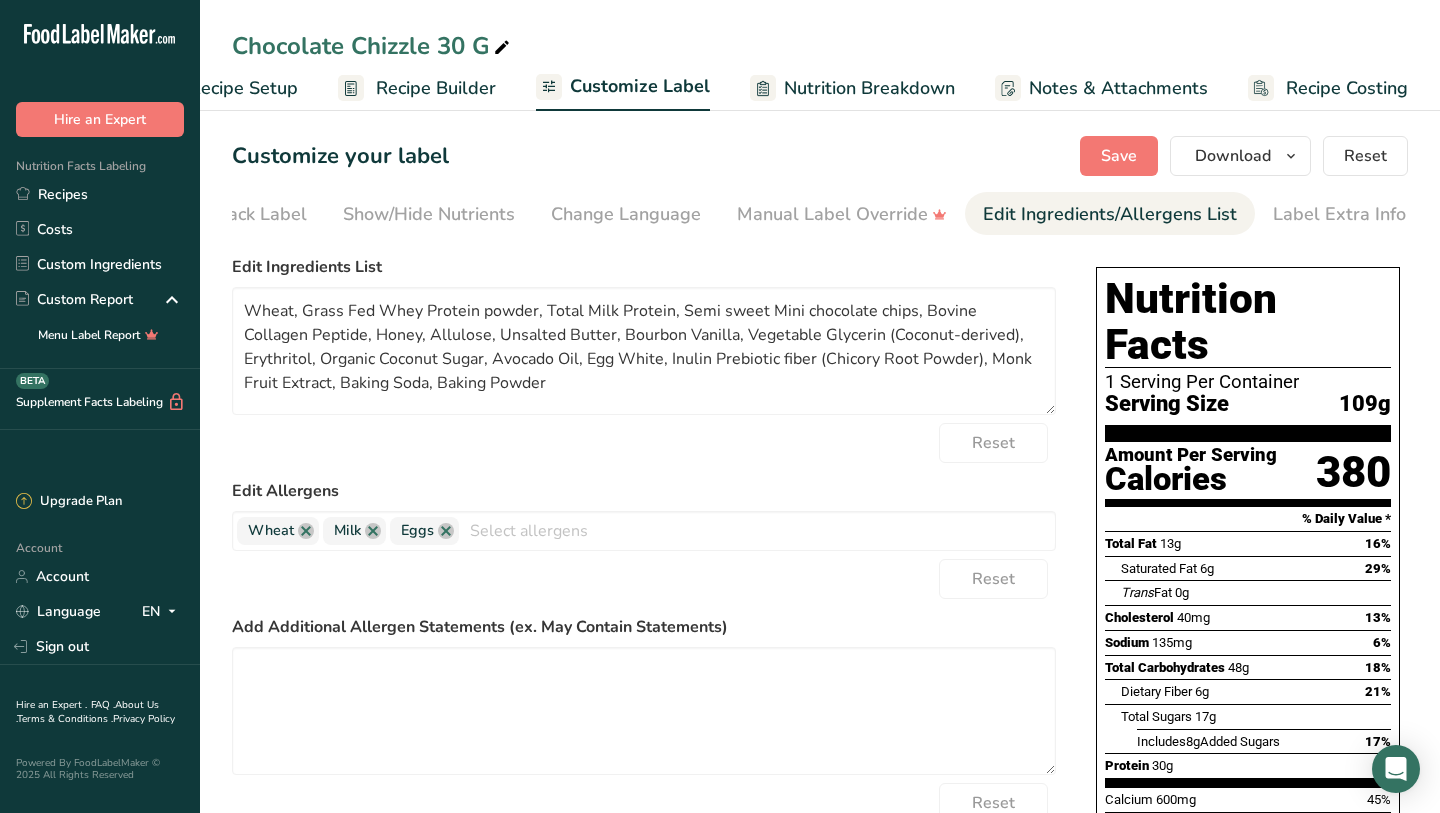 click on "Edit Ingredients List Wheat, Grass Fed Whey Protein powder, Total Milk Protein, Semi sweet Mini chocolate chips, Bovine Collagen Peptide, Honey, Allulose, Unsalted Butter, Bourbon Vanilla, Vegetable Glycerin (Coconut-derived), Erythritol, Organic Coconut Sugar, Avocado Oil, Egg White, Inulin Prebiotic fiber (Chicory Root Powder), Monk Fruit Extract, Baking Soda, Baking Powder
Reset
Edit Allergens
Wheat
Milk
Eggs
Soy
Tree Nuts
Fish
Peanuts
Sesame
Crustaceans
Sulphites
Celery
Mustard
Lupins
Mollusks
Gluten
Almond
Beech nut
Brazil nut
Butternut
Cashew
Chestnut" at bounding box center [644, 574] 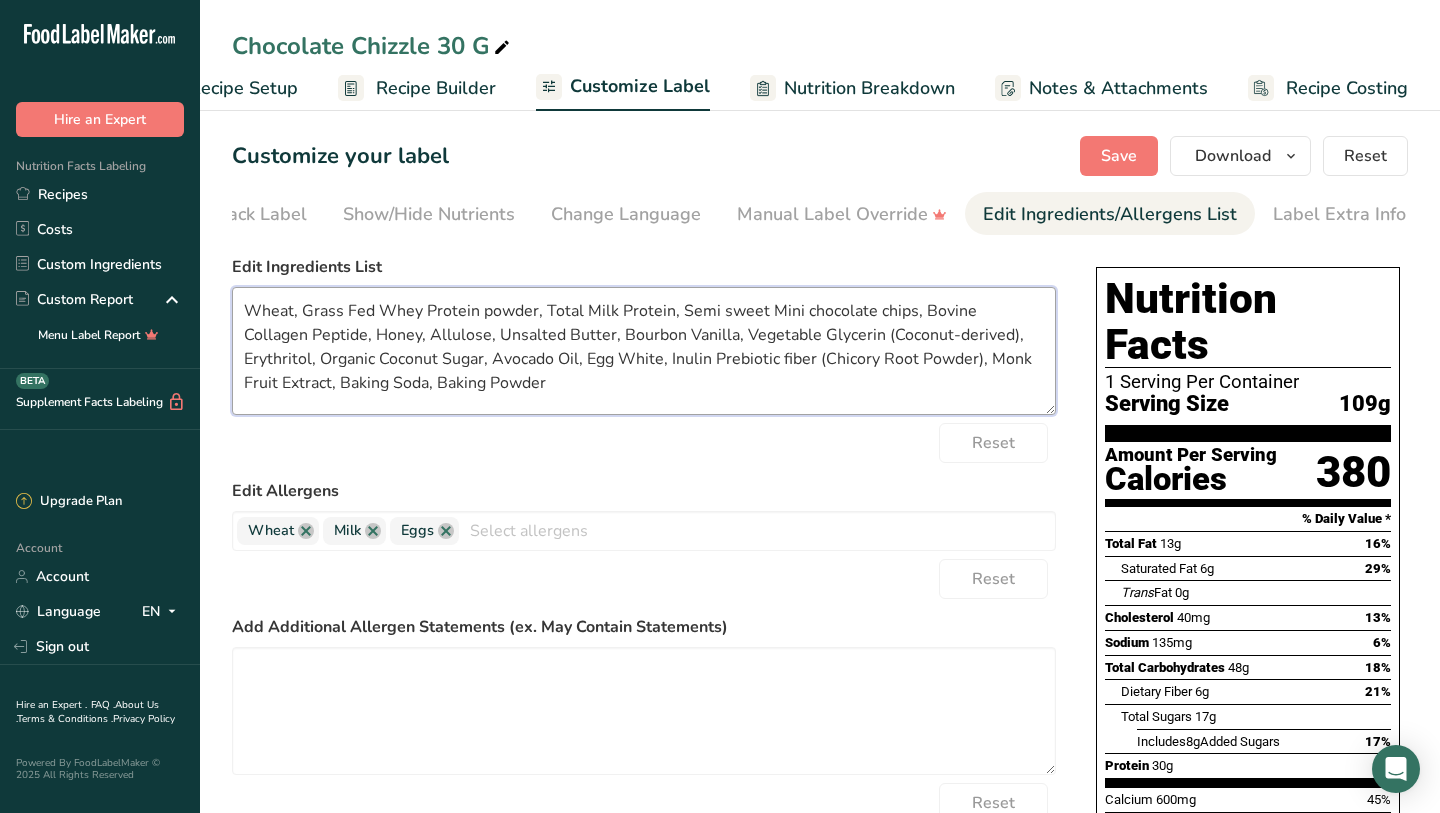 drag, startPoint x: 541, startPoint y: 398, endPoint x: 256, endPoint y: 294, distance: 303.3826 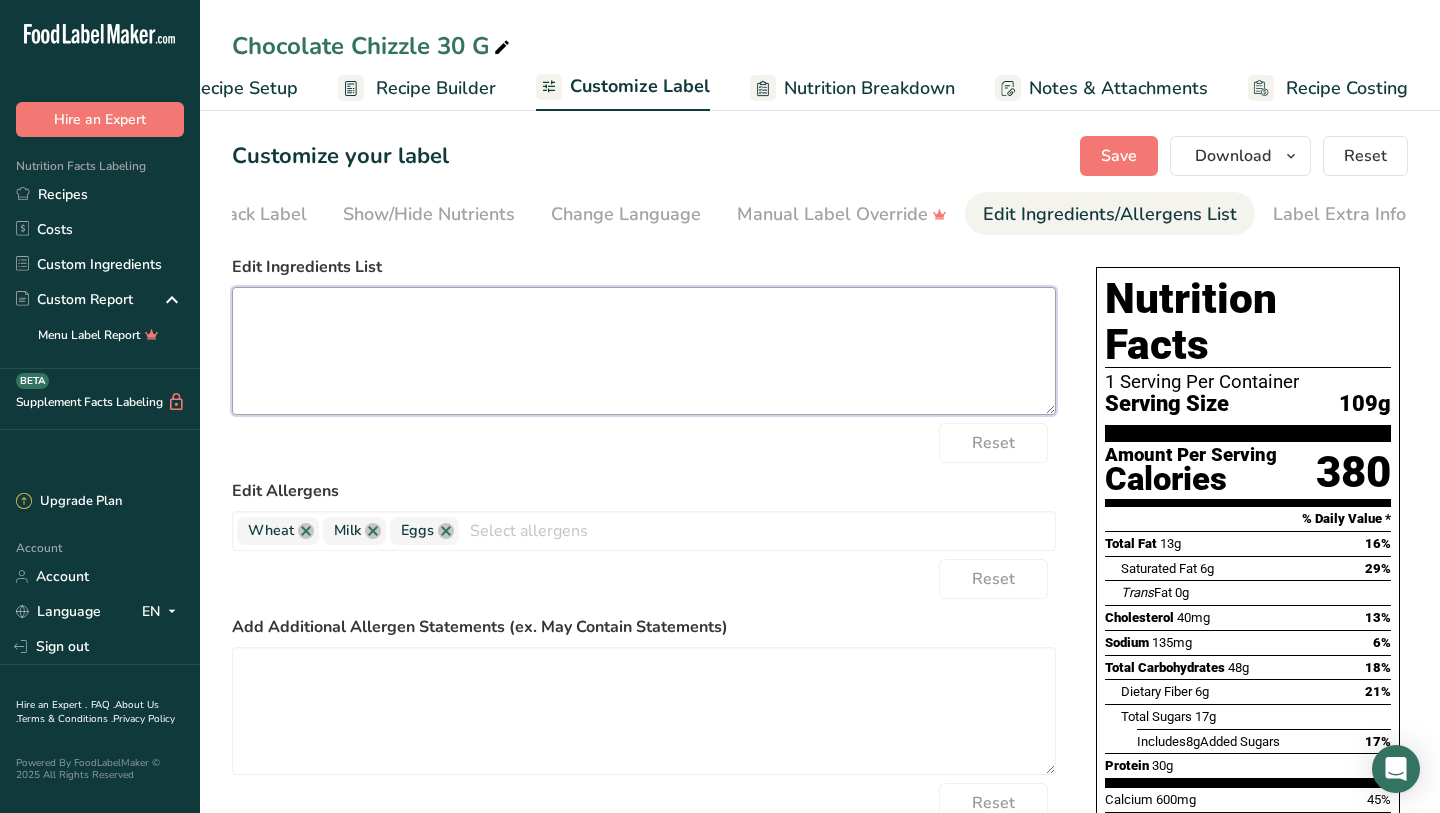 paste on "Organic Soft Red Winter Wheat Flour, A2 Grass Fed Whey, A2 Milk Protein Isolate, Non-GMO Chocolate Chunks (Cane Sugar, Unsweetened Chocolate, Cocoa Butter), Bovine Collagen Peptide, True Sourced Honey, Allulose, Butter, Organic Fair Trade Vanilla, Organic Coconut-derived Vegetable Glycerin, Organic Erythritol, Organic Coconut Sugar, Pure Avocado Oil, Egg Whites, Chicory Root Fiber, Monk Fruit Extract, Rosemary Extract, Baking Soda, Baking Powder (Cornstarch, Sodium Bicarbonate, Monocalcium Phosphate)" 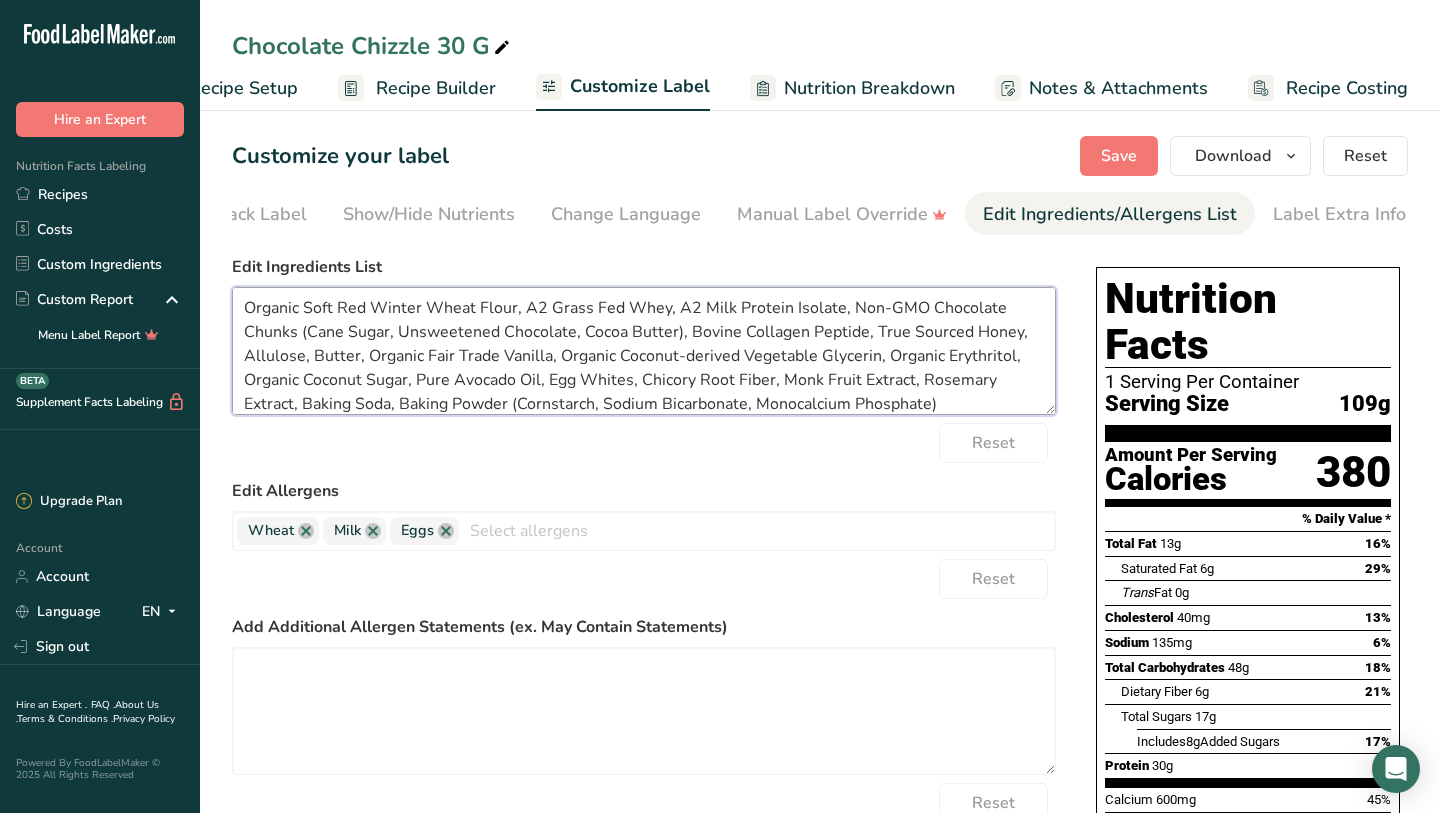 scroll, scrollTop: 16, scrollLeft: 0, axis: vertical 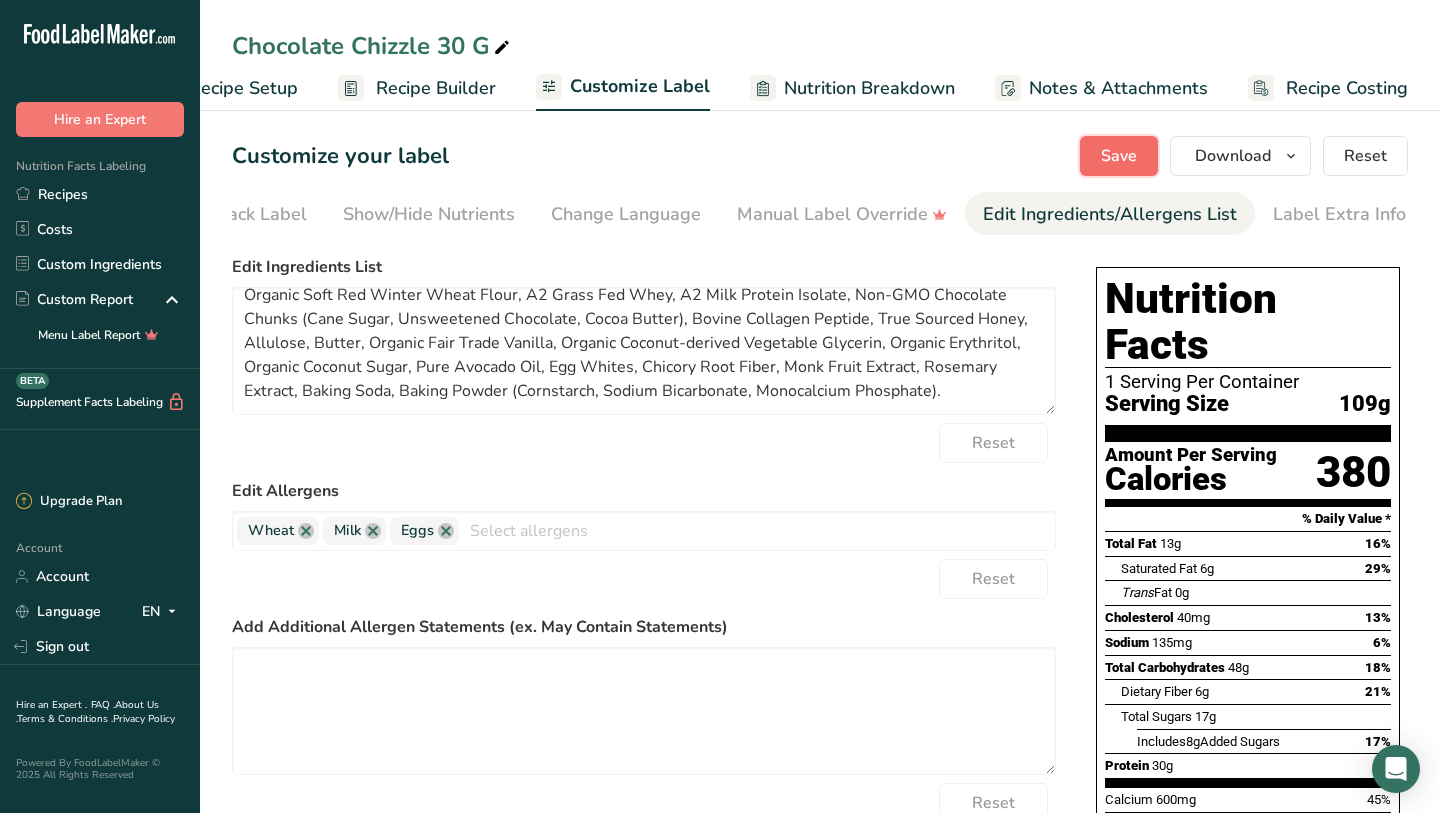 click on "Save" at bounding box center [1119, 156] 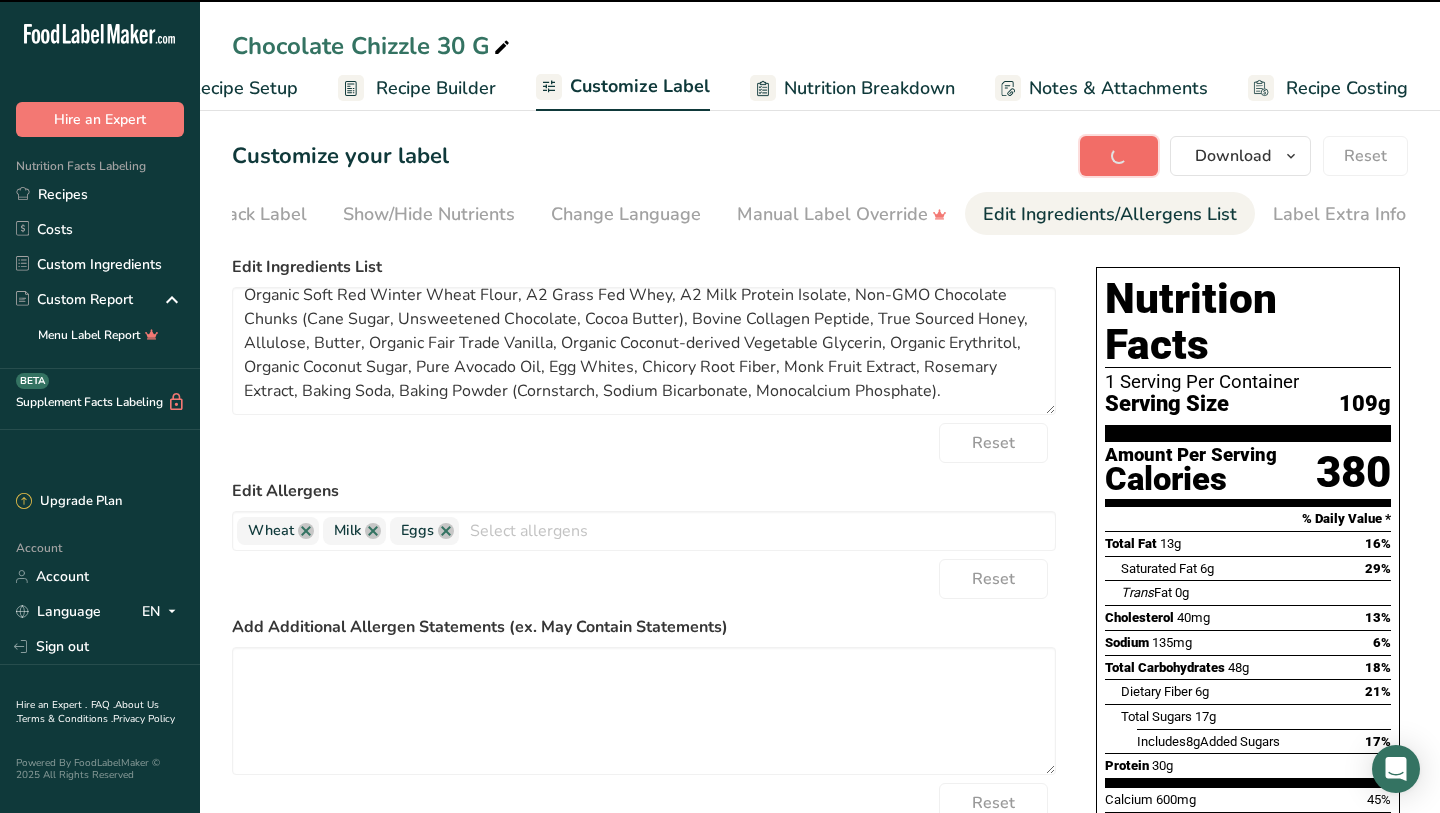 type on "Organic Soft Red Winter Wheat Flour, A2 Grass Fed Whey, A2 Milk Protein Isolate, Non-GMO Chocolate Chunks (Cane Sugar, Unsweetened Chocolate, Cocoa Butter), Bovine Collagen Peptide, True Sourced Honey, Allulose, Butter, Organic Fair Trade Vanilla, Organic Coconut-derived Vegetable Glycerin, Organic Erythritol, Organic Coconut Sugar, Pure Avocado Oil, Egg Whites, Chicory Root Fiber, Monk Fruit Extract, Rosemary Extract, Baking Soda, Baking Powder (Cornstarch, Sodium Bicarbonate, Monocalcium Phosphate)." 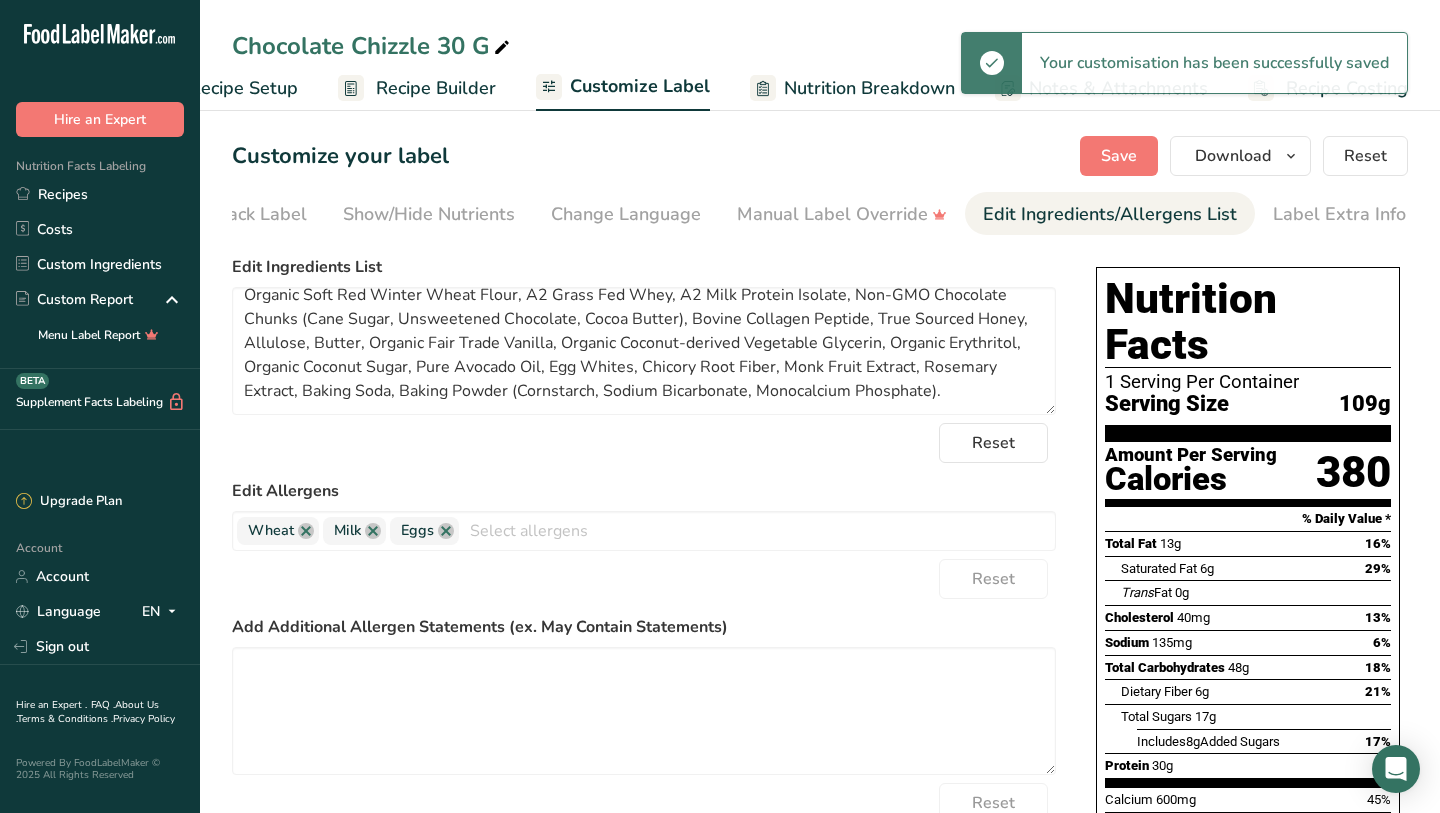 click on "Recipe Setup" at bounding box center (243, 88) 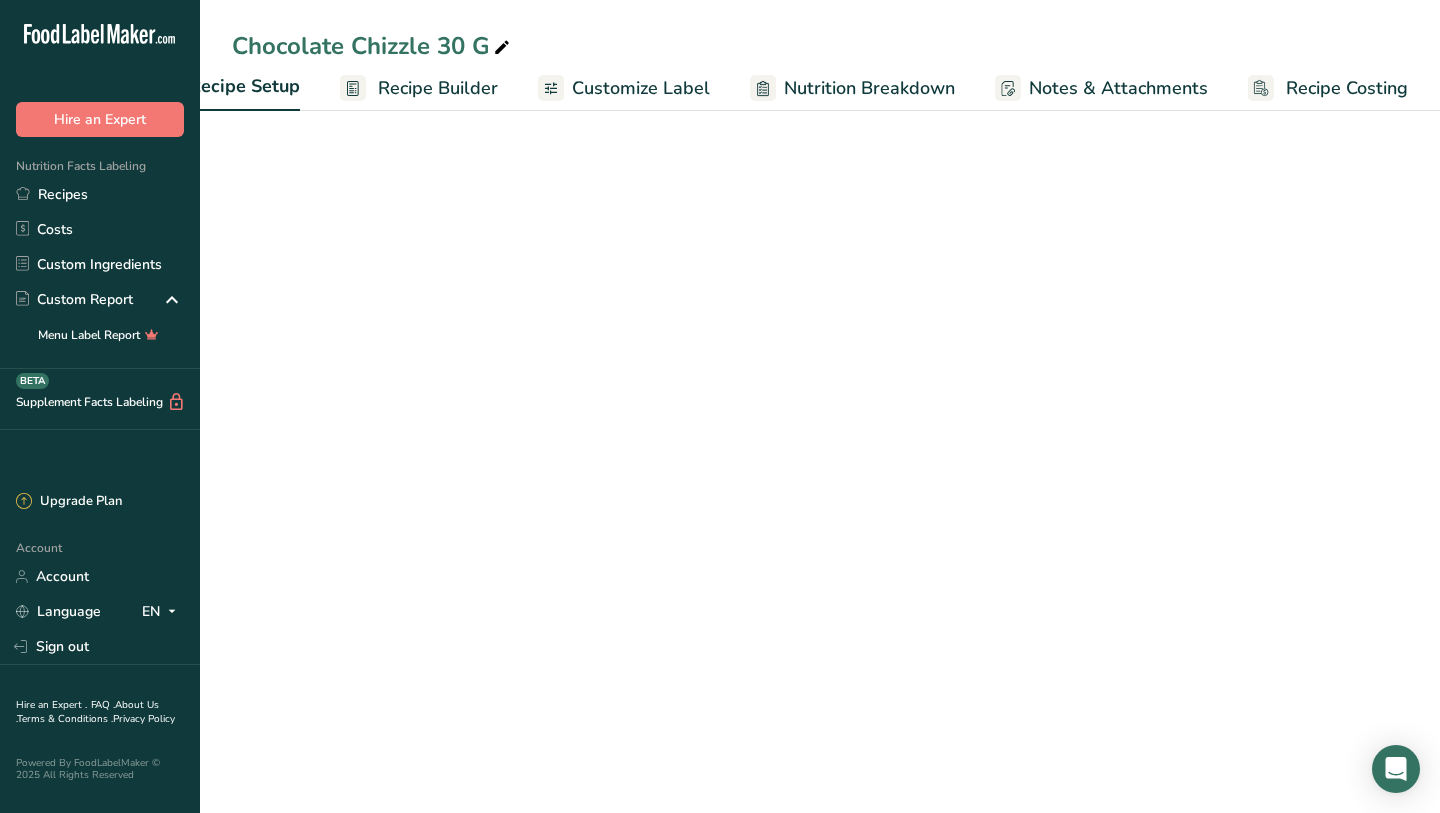 scroll, scrollTop: 0, scrollLeft: 7, axis: horizontal 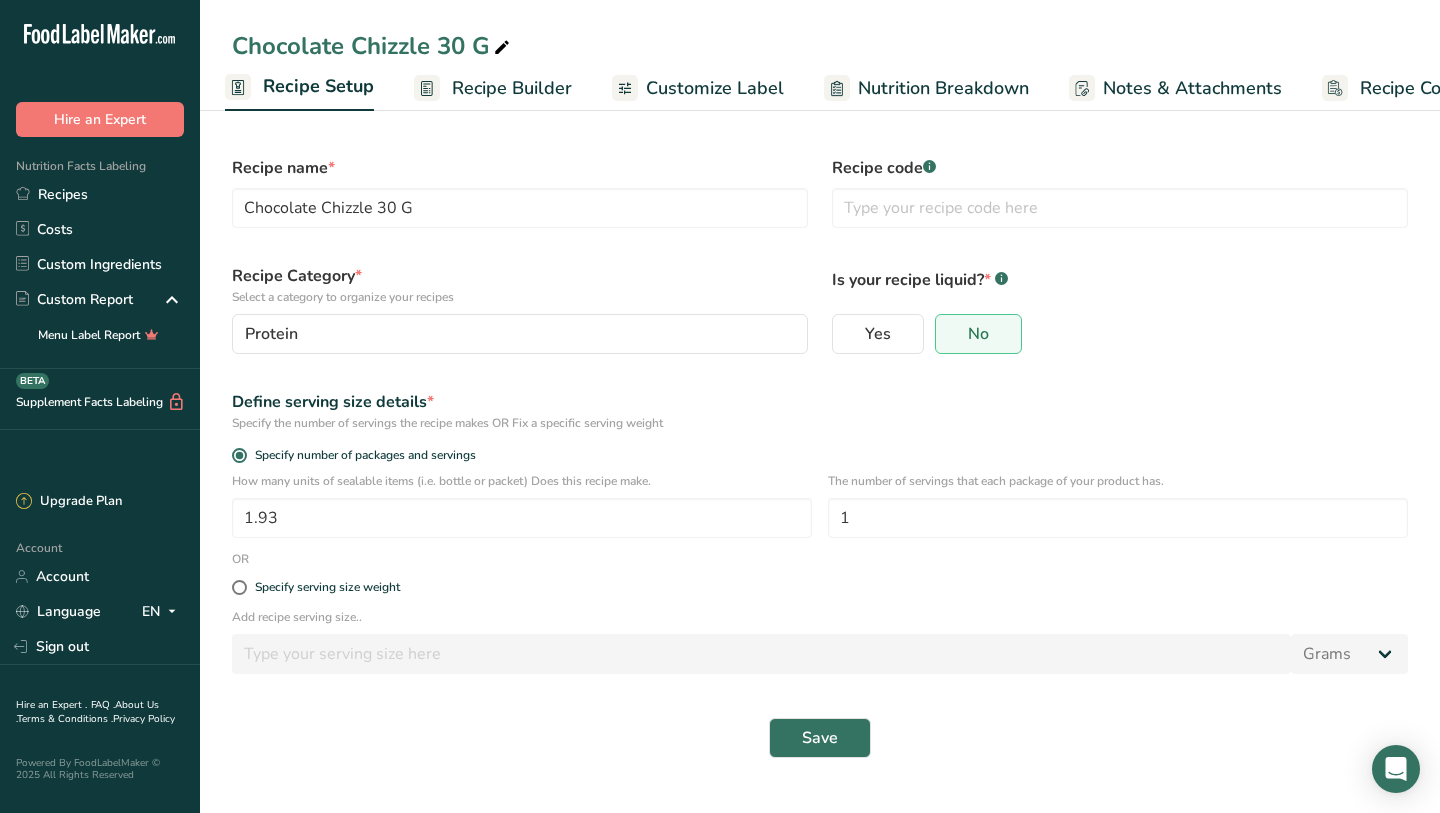 click on "Recipe Builder" at bounding box center [512, 88] 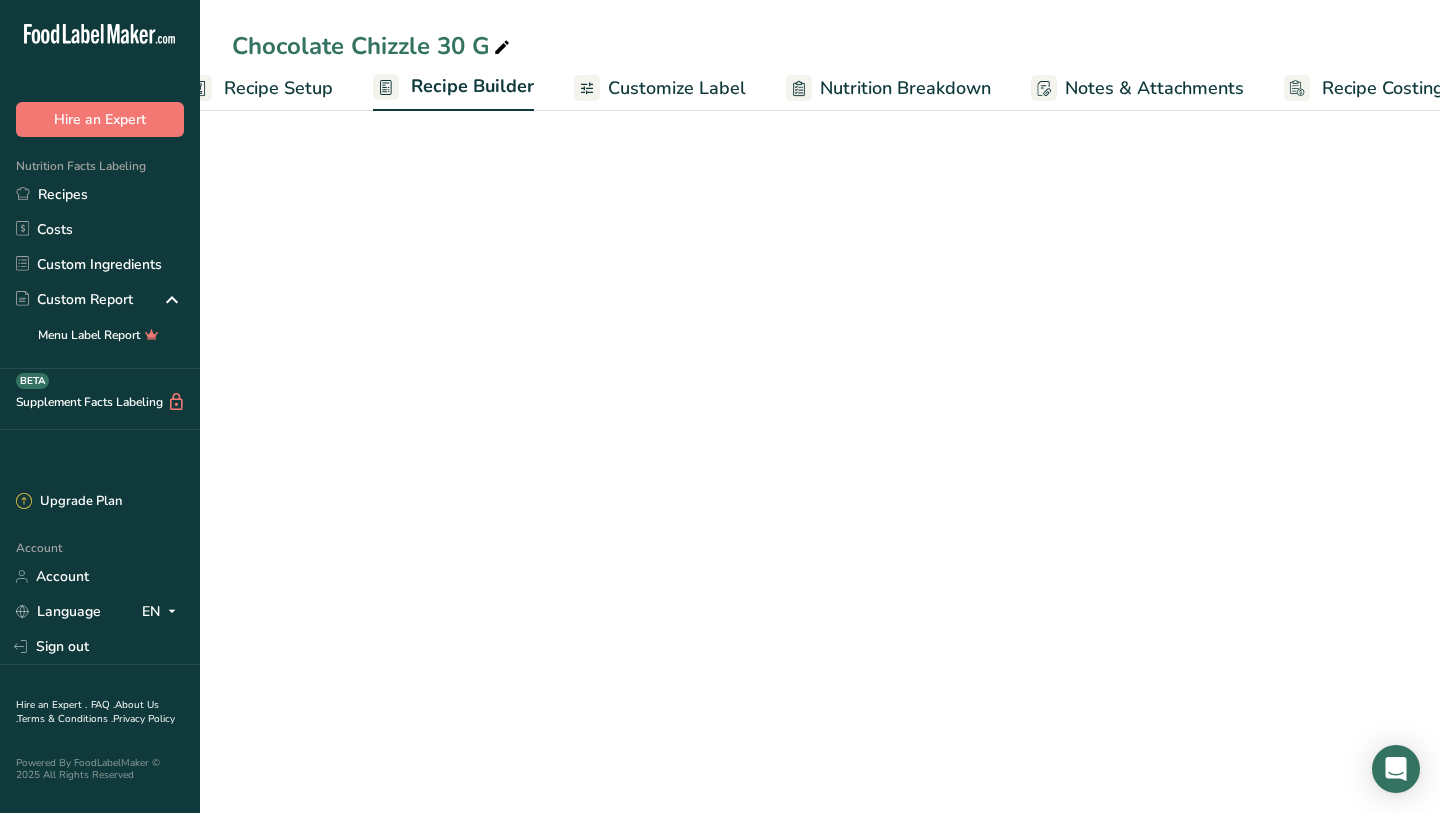 scroll, scrollTop: 0, scrollLeft: 81, axis: horizontal 